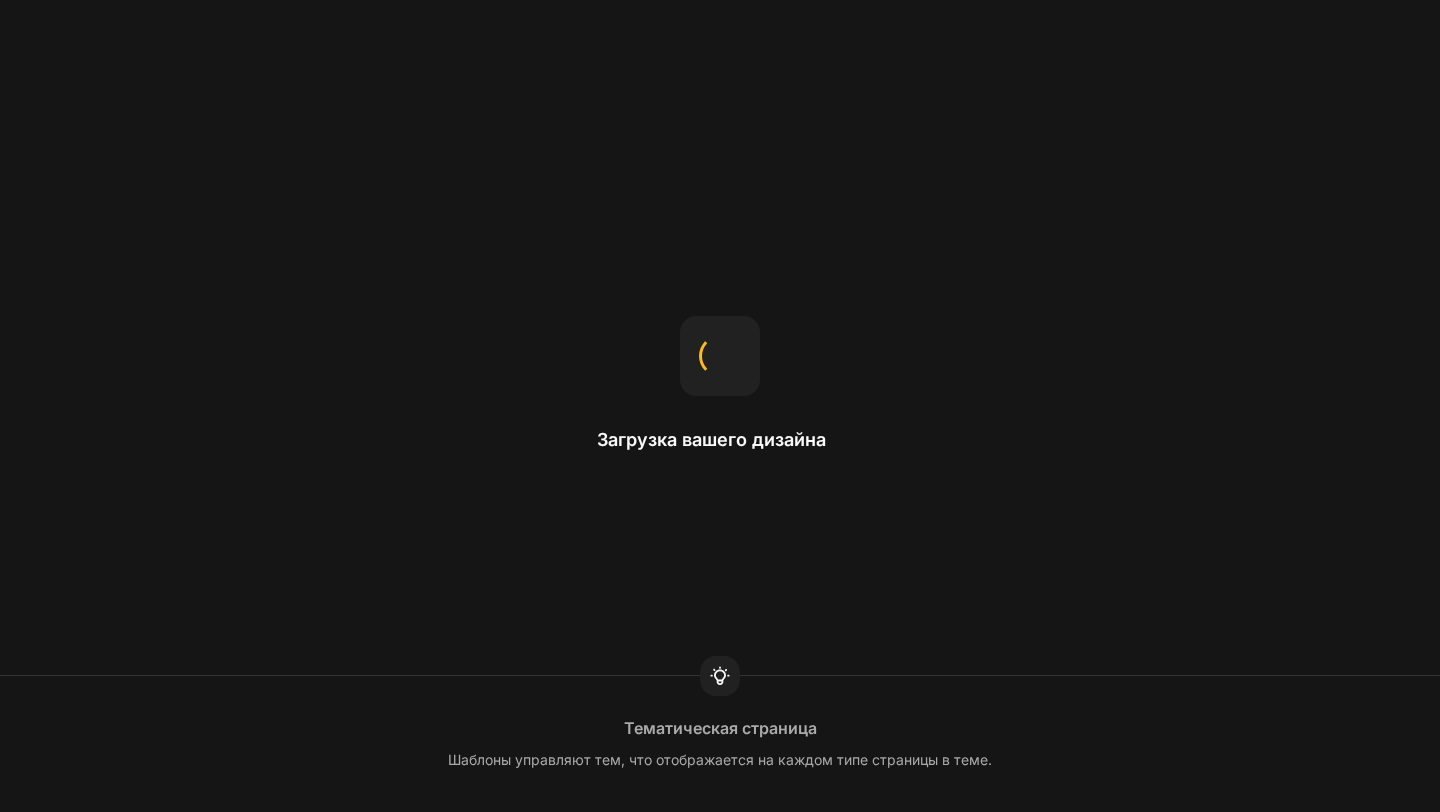 scroll, scrollTop: 0, scrollLeft: 0, axis: both 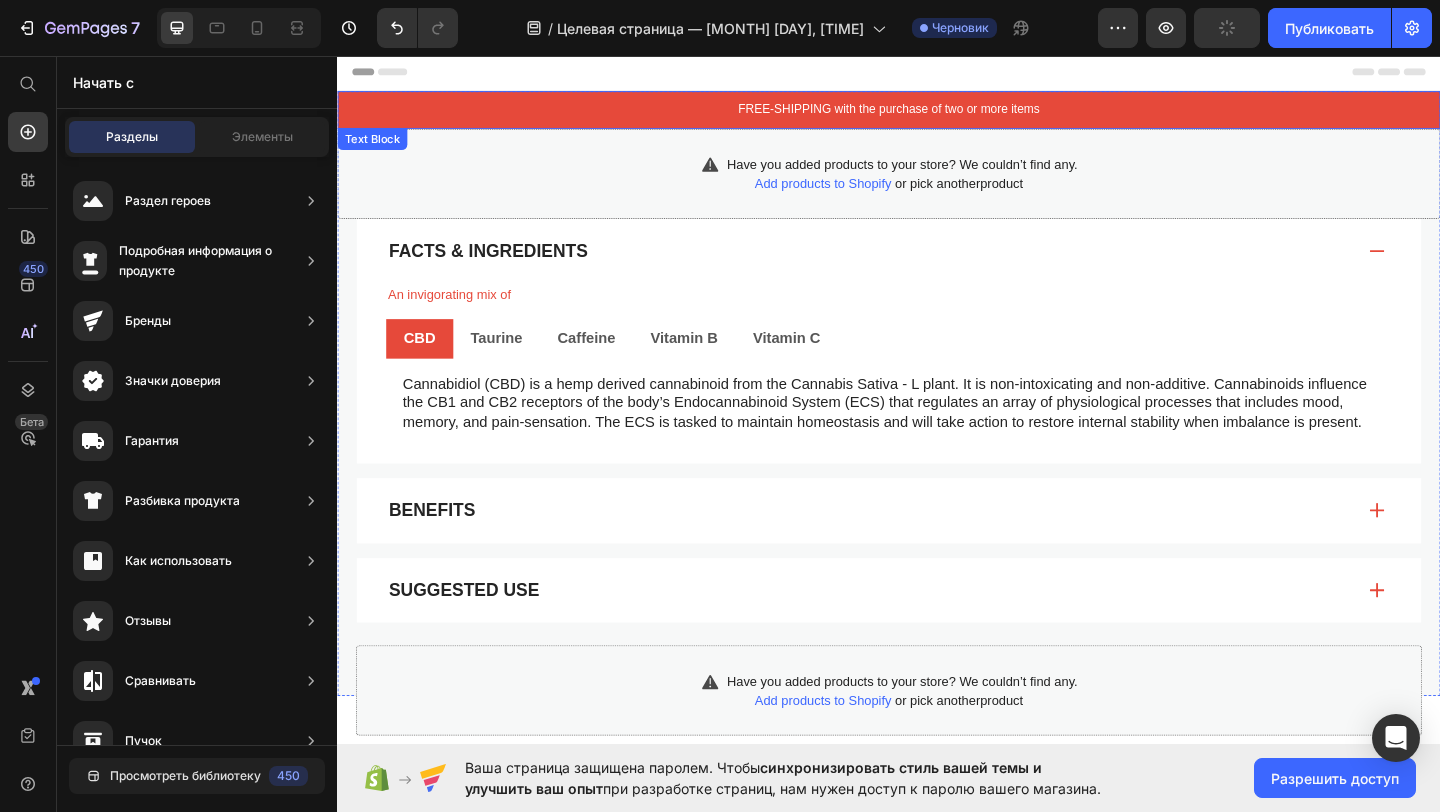click on "FREE-SHIPPING with the purchase of two or more items" at bounding box center [937, 114] 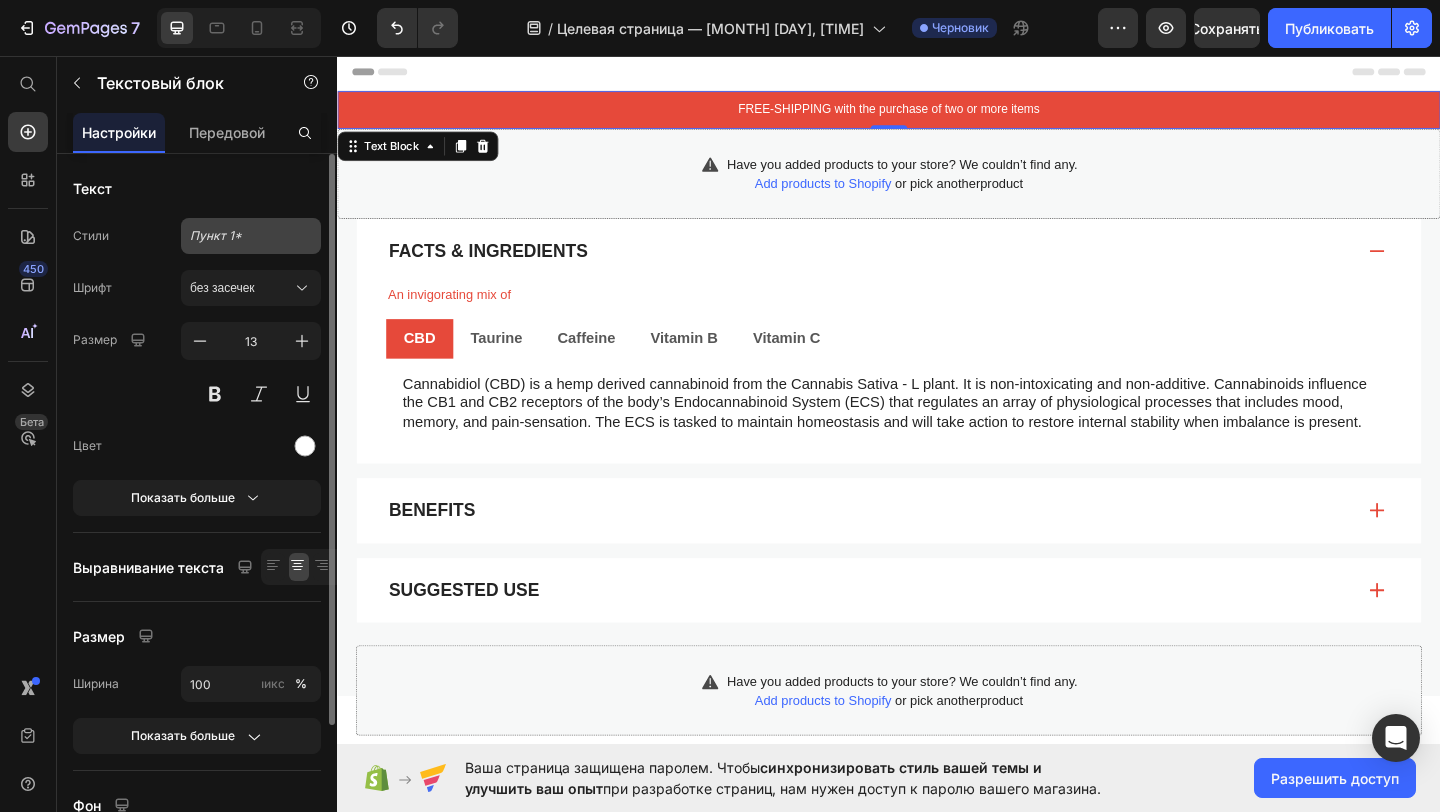 click on "Пункт 1*" at bounding box center (239, 236) 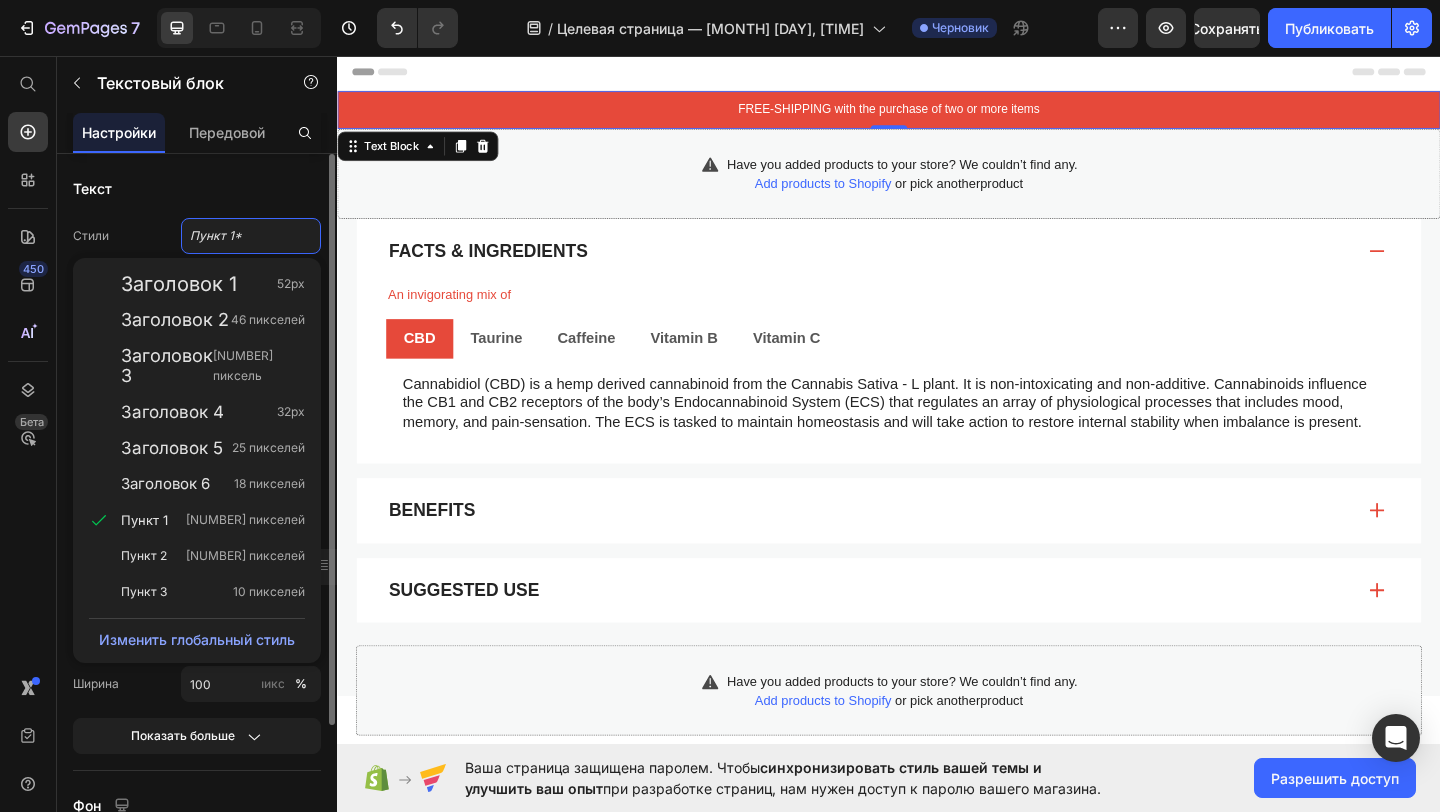 click on "Текст" at bounding box center (197, 188) 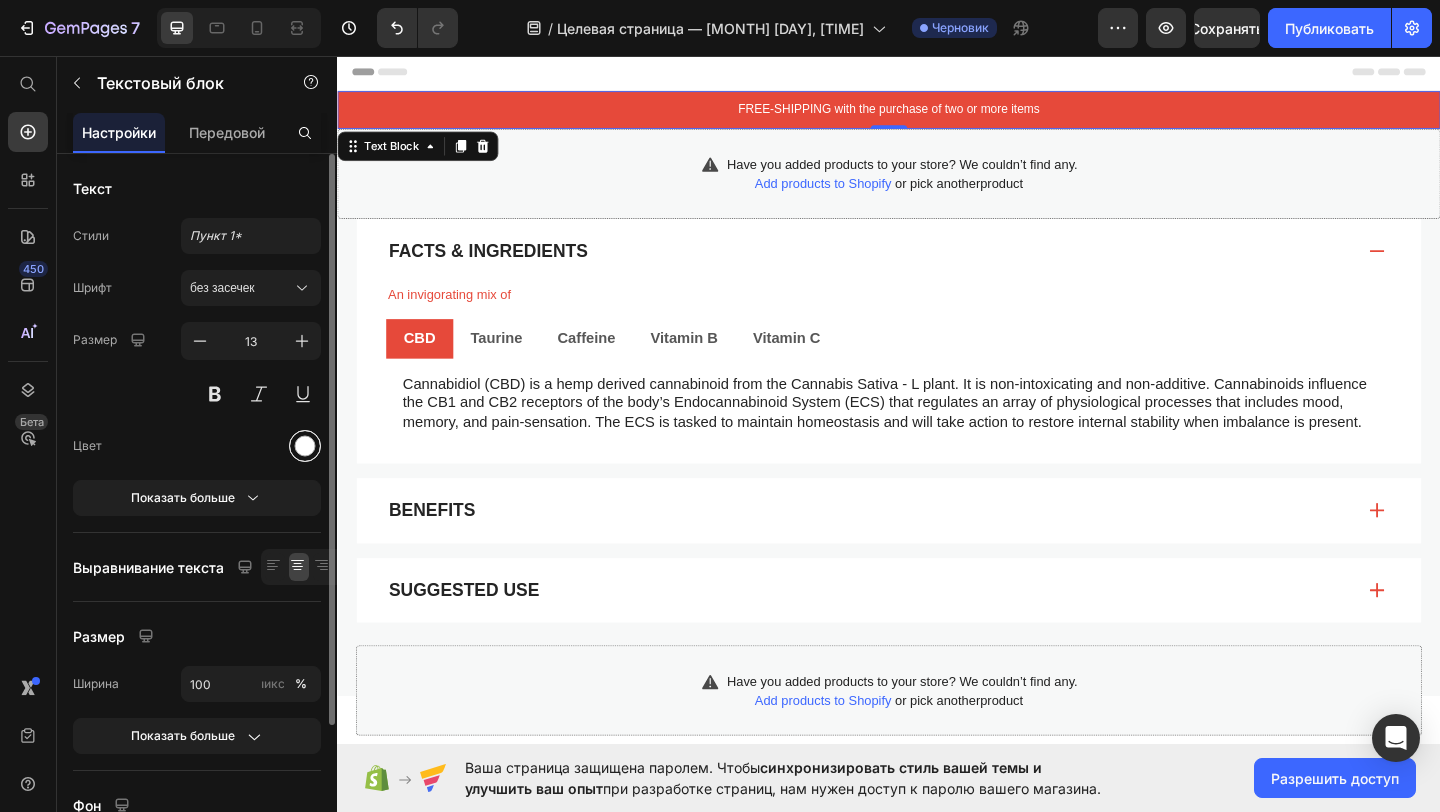 click at bounding box center (305, 446) 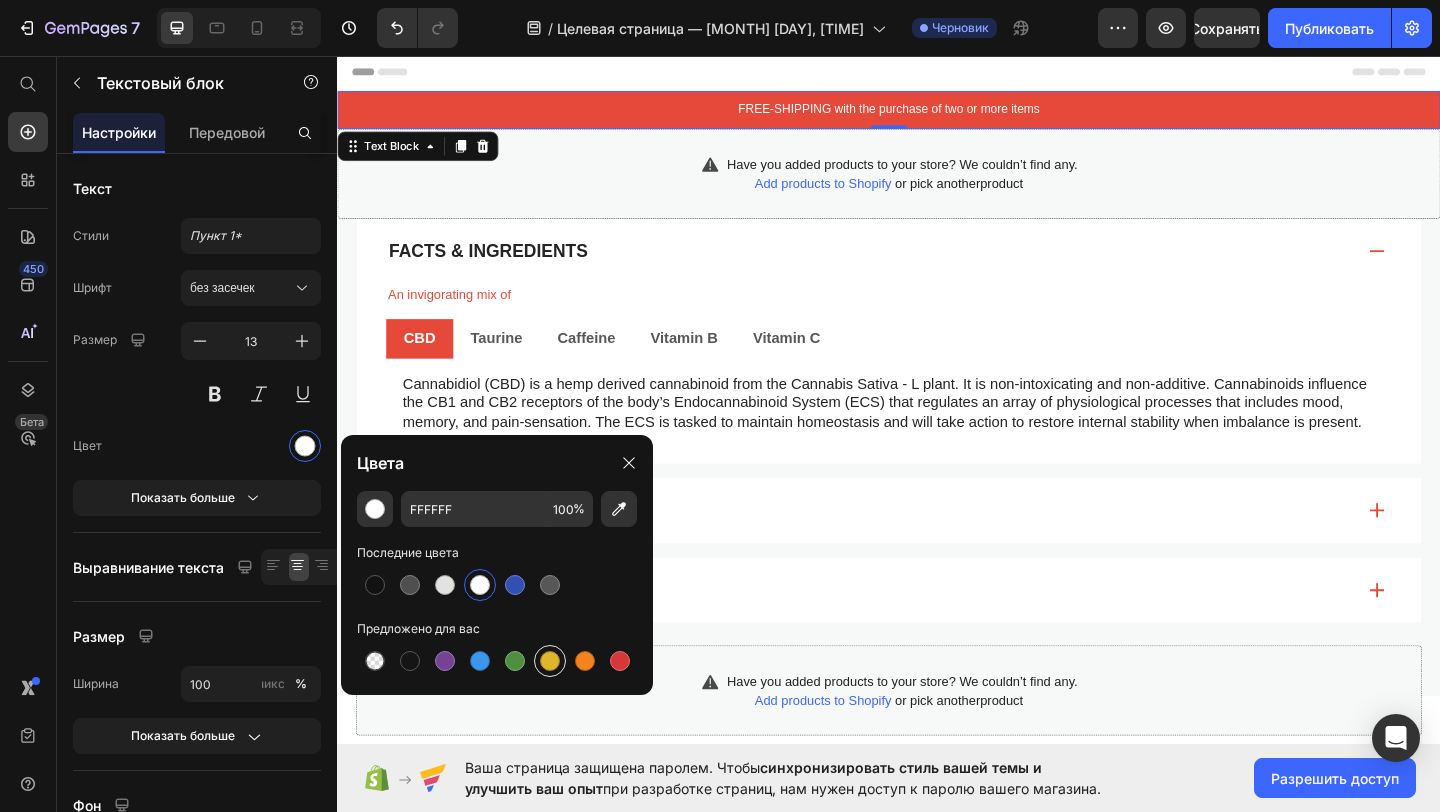 click at bounding box center (550, 661) 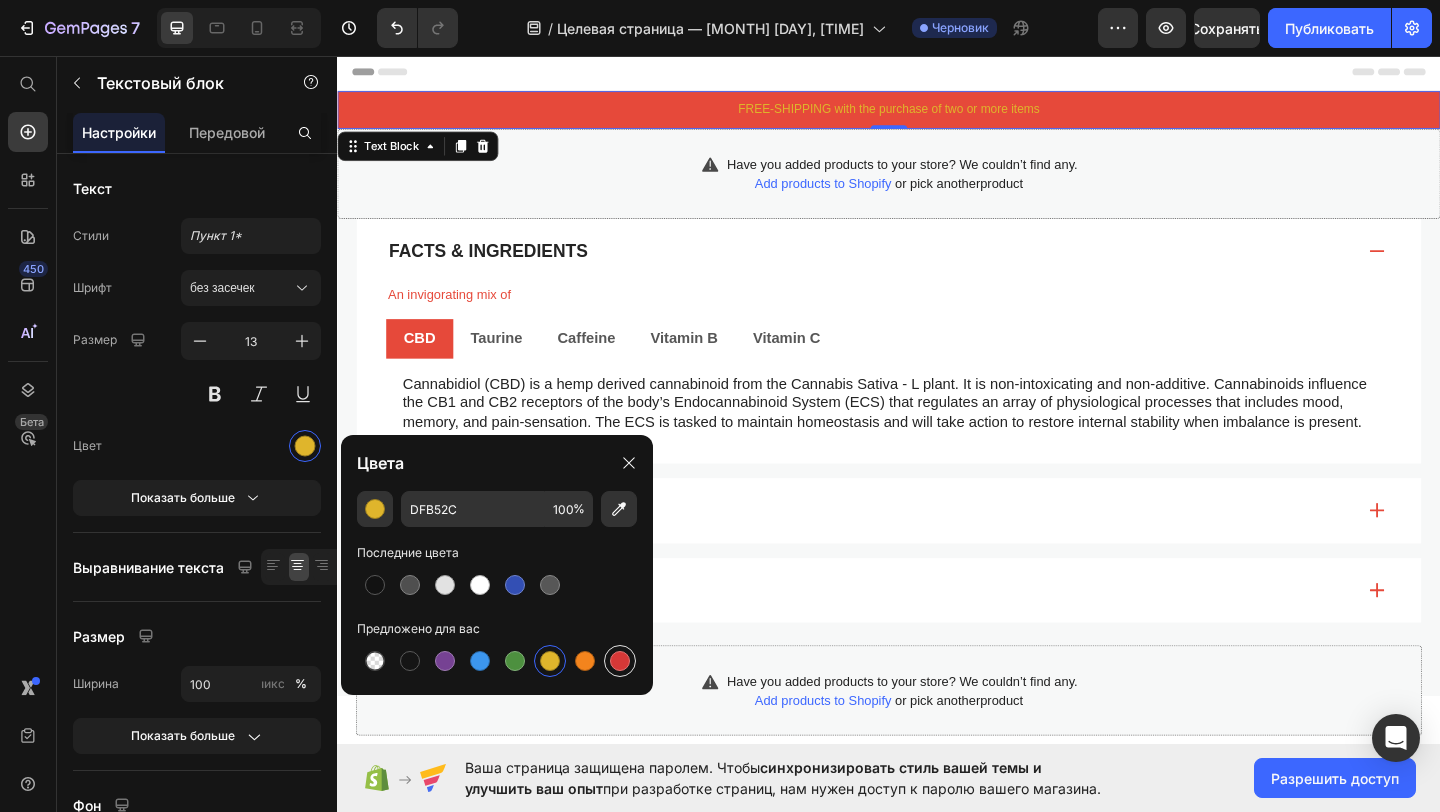 click at bounding box center (620, 661) 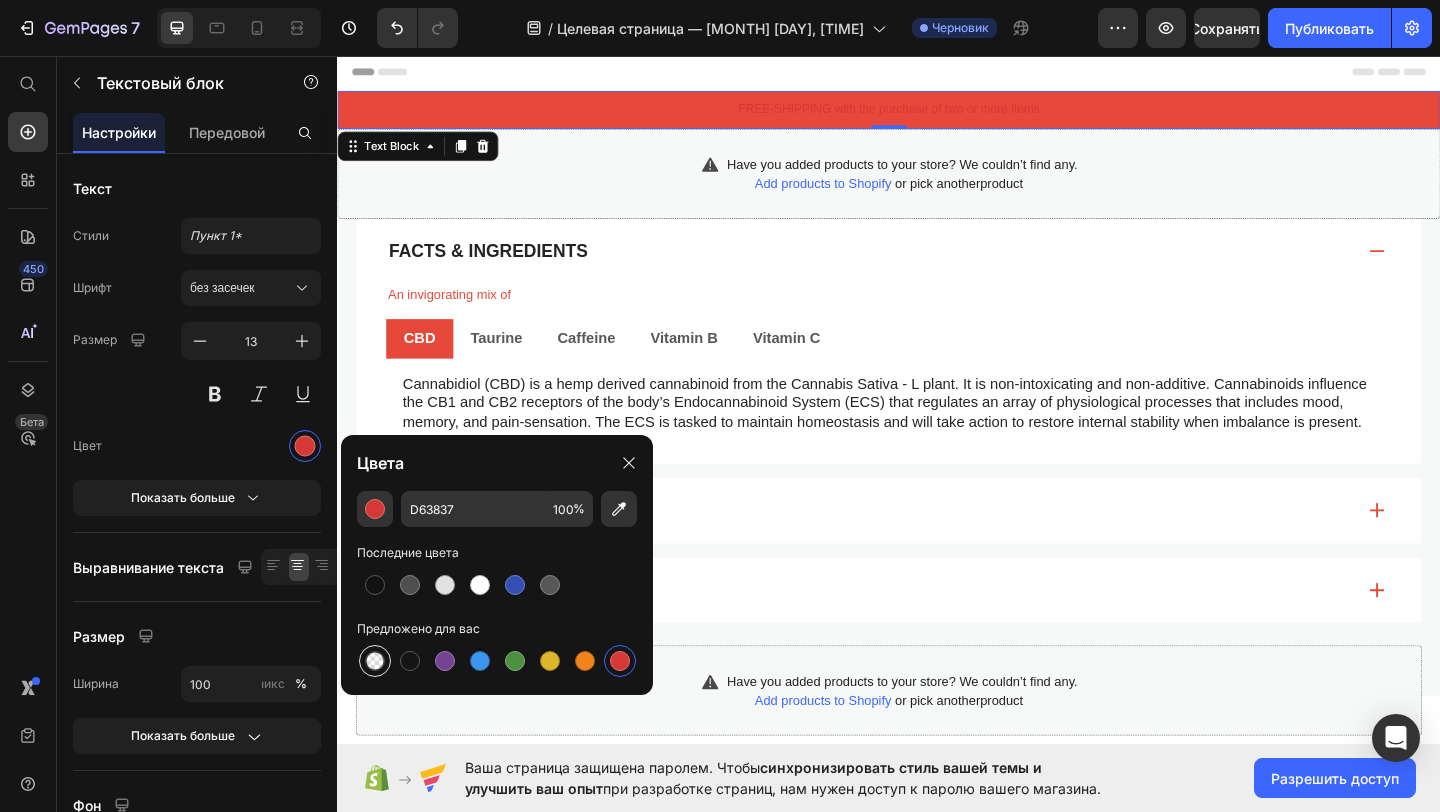 click at bounding box center (375, 661) 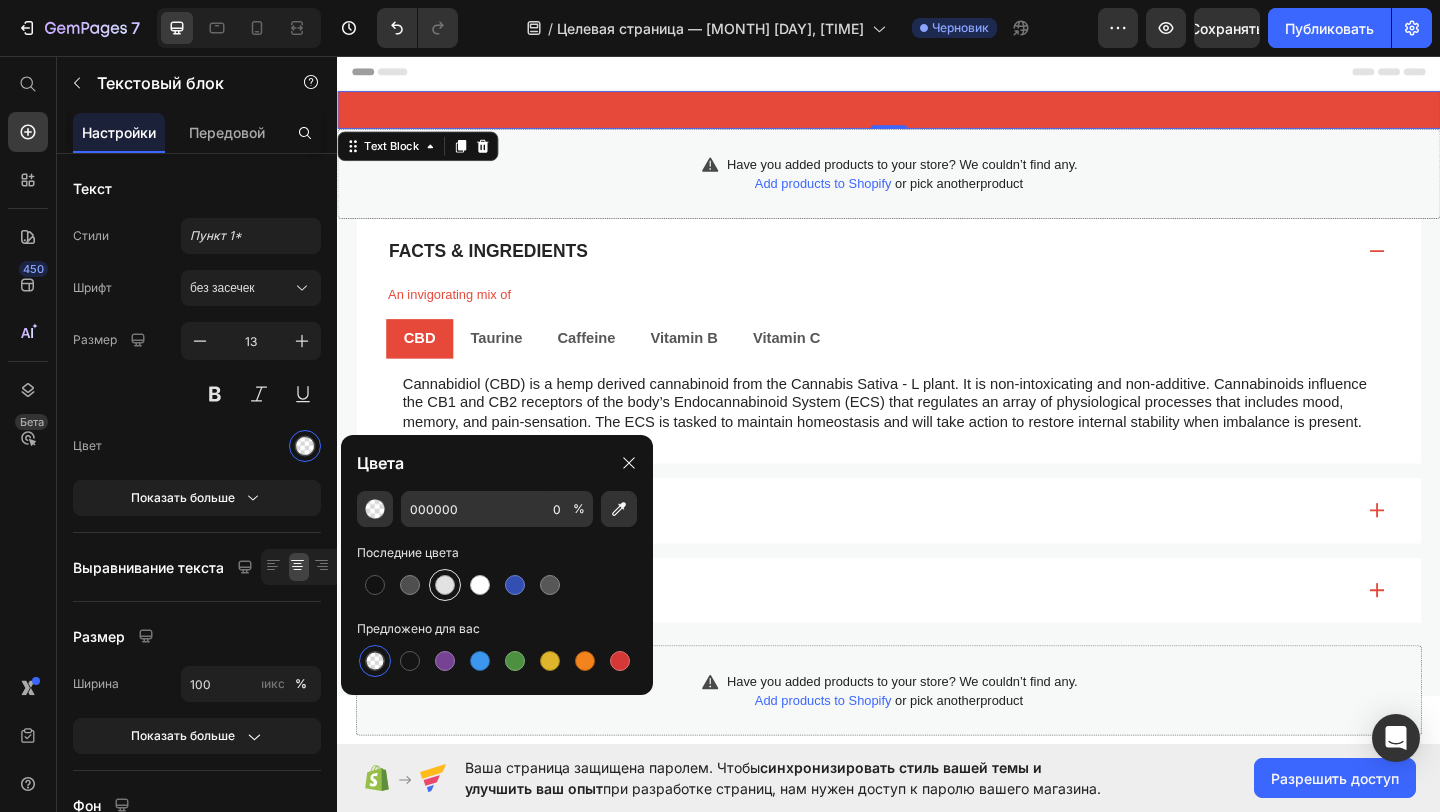 click at bounding box center (445, 585) 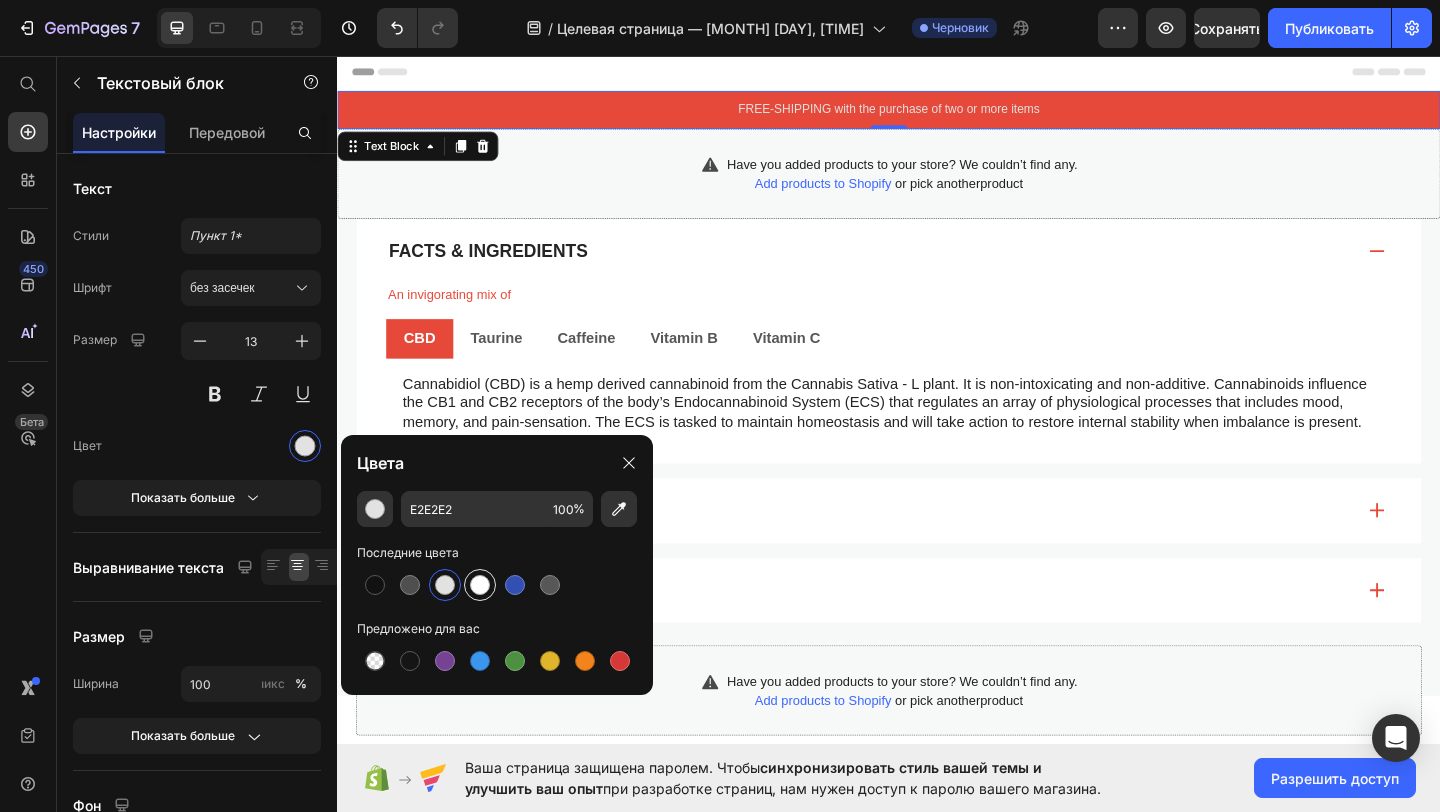 click at bounding box center (480, 585) 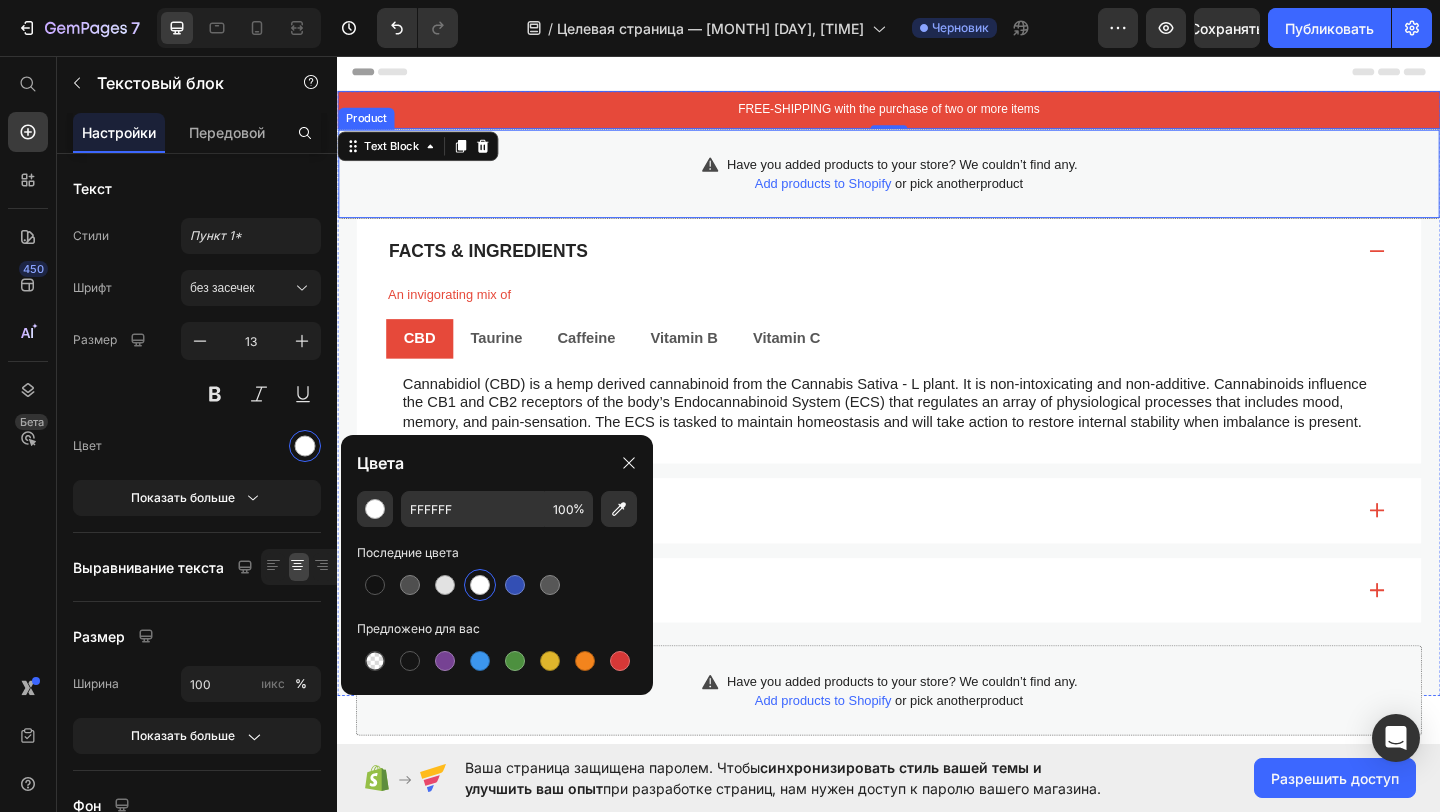 click on "Have you added products to your store? We couldn’t find any. Add products to Shopify   or pick another  product Product" at bounding box center [937, 184] 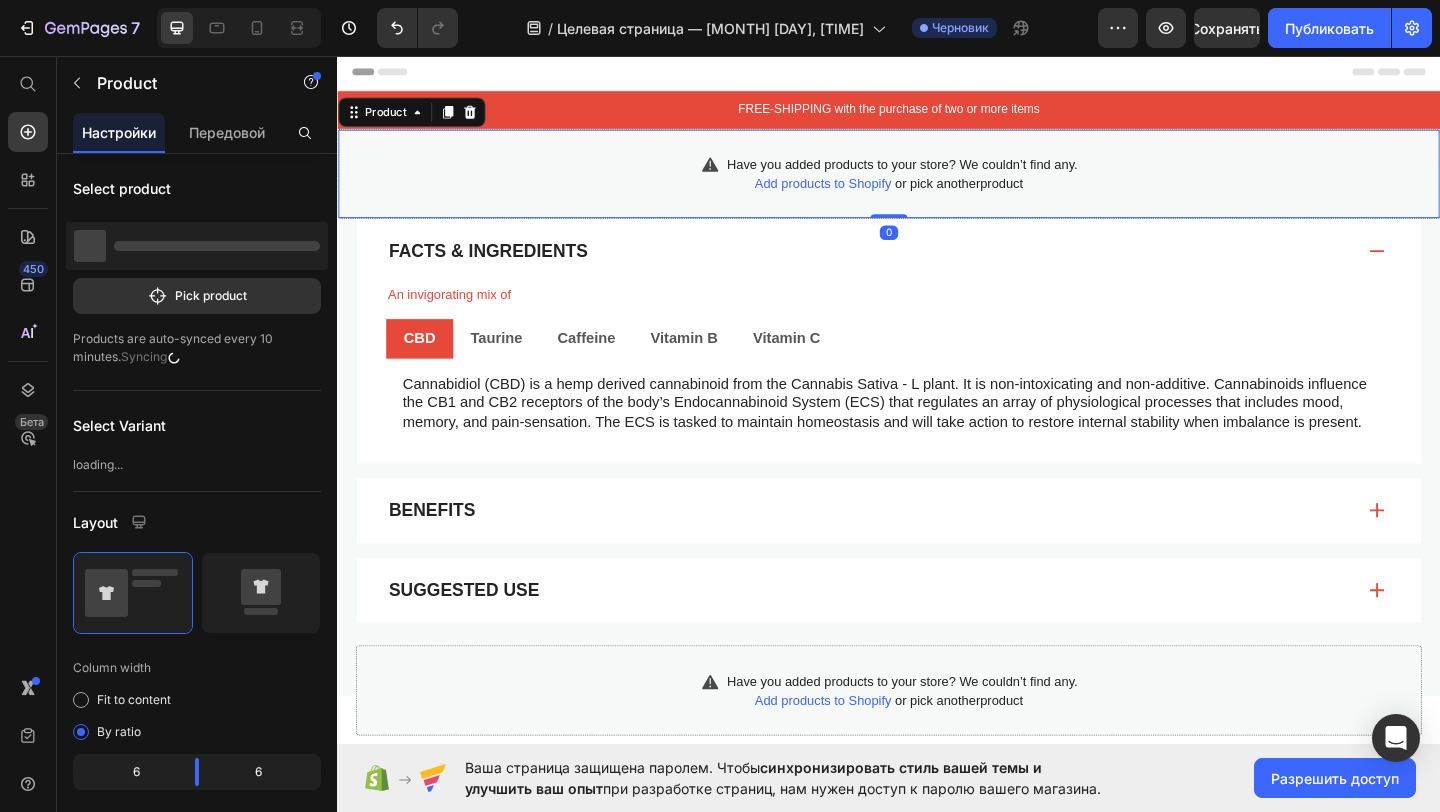 click on "FREE-SHIPPING with the purchase of two or more items" at bounding box center [937, 114] 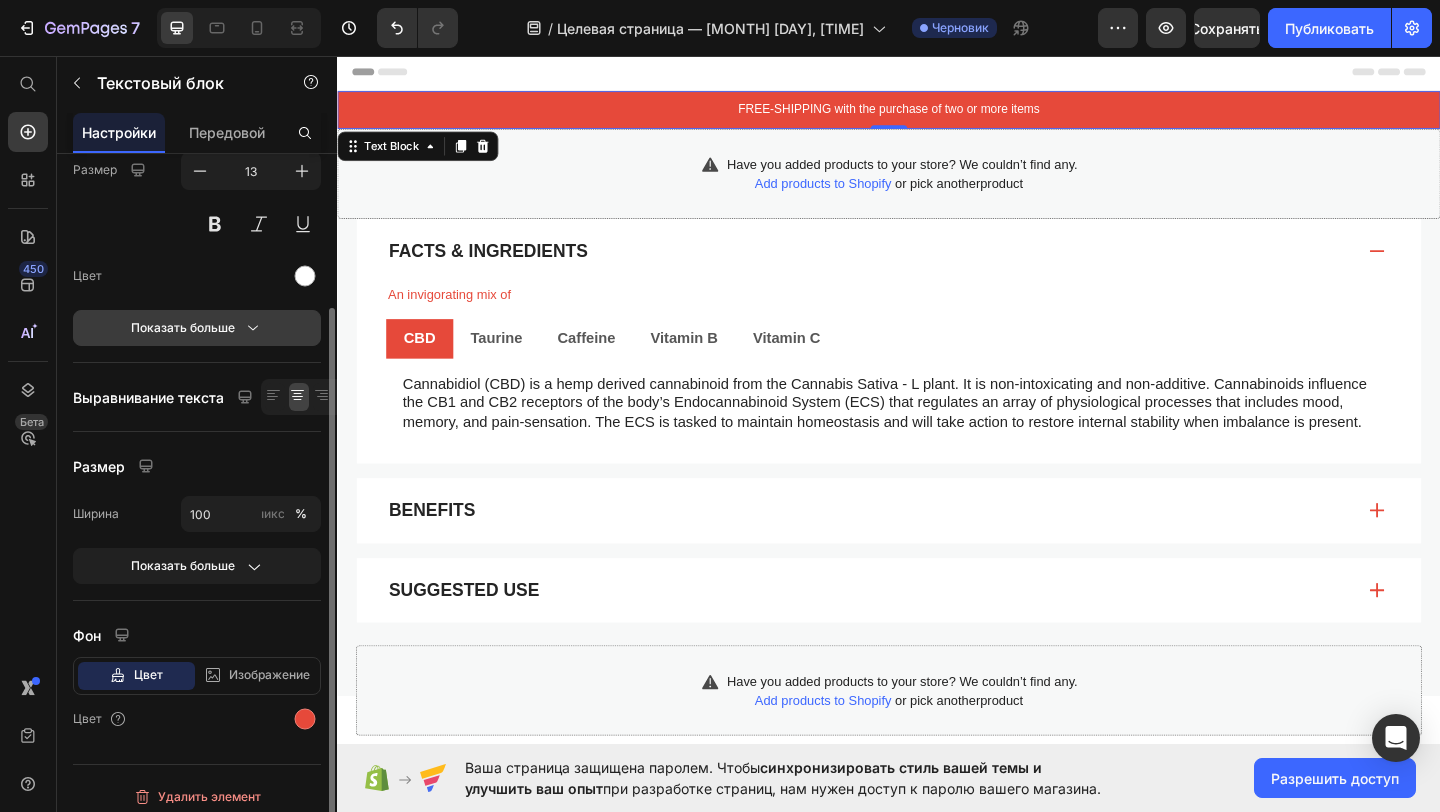 scroll, scrollTop: 180, scrollLeft: 0, axis: vertical 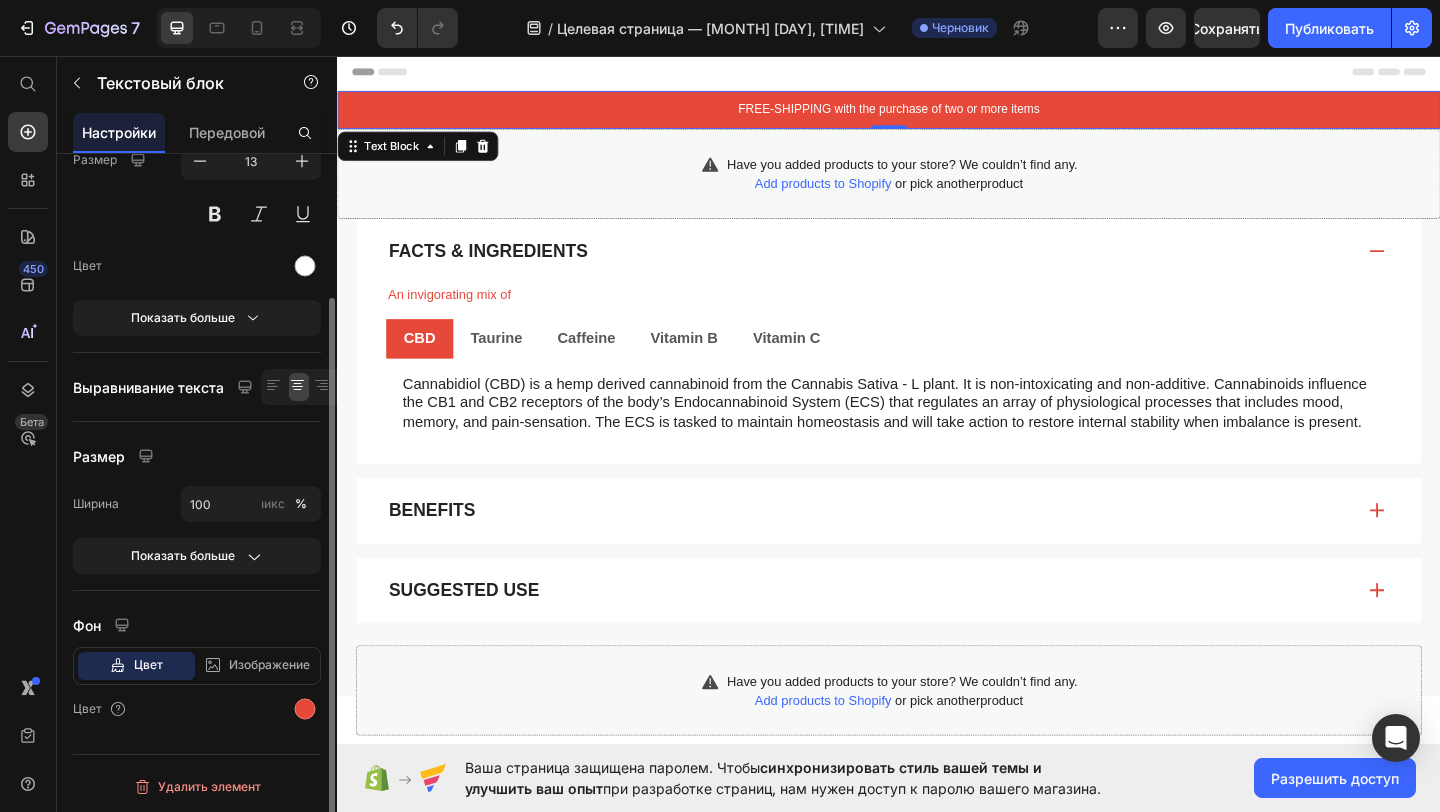click on "Цвет" at bounding box center (148, 664) 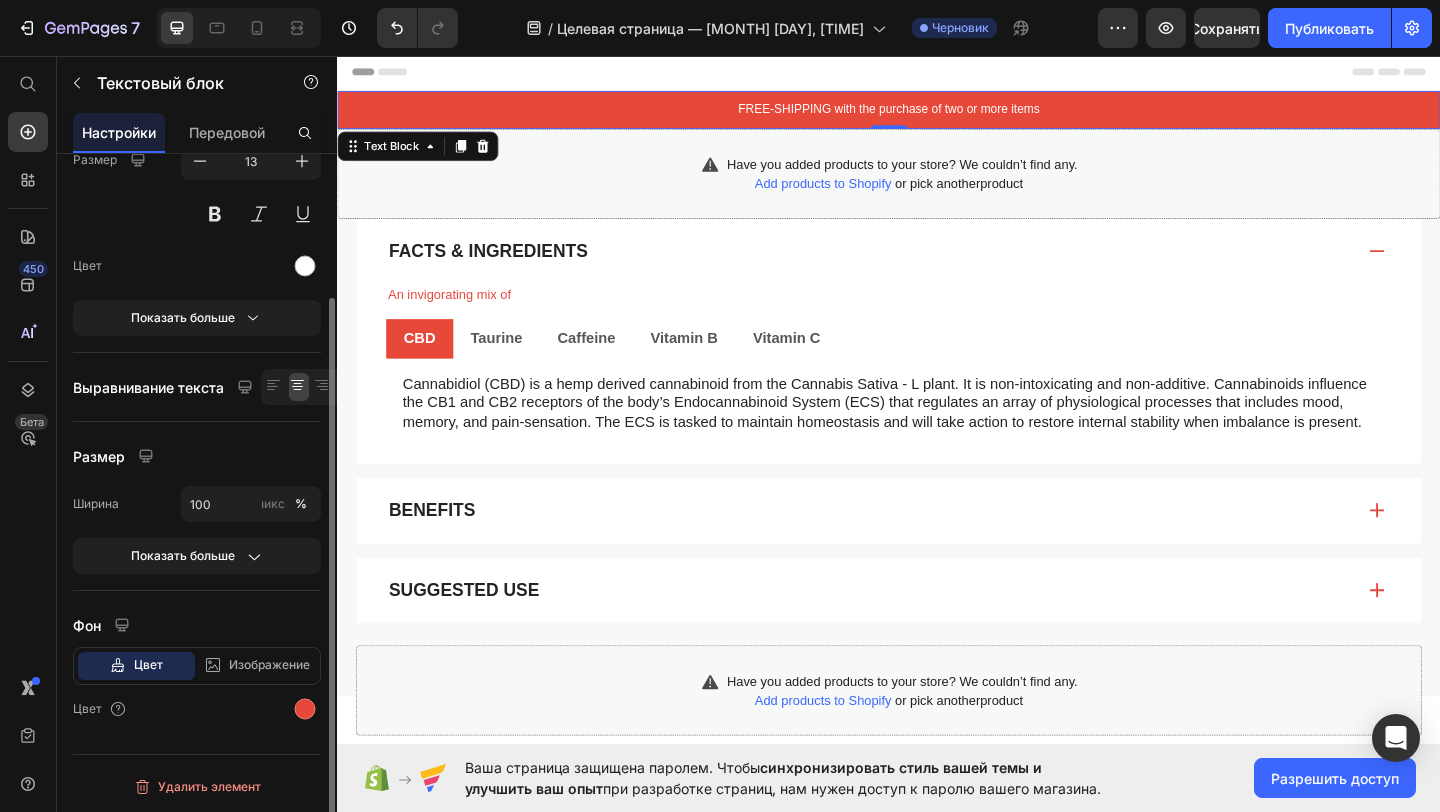click 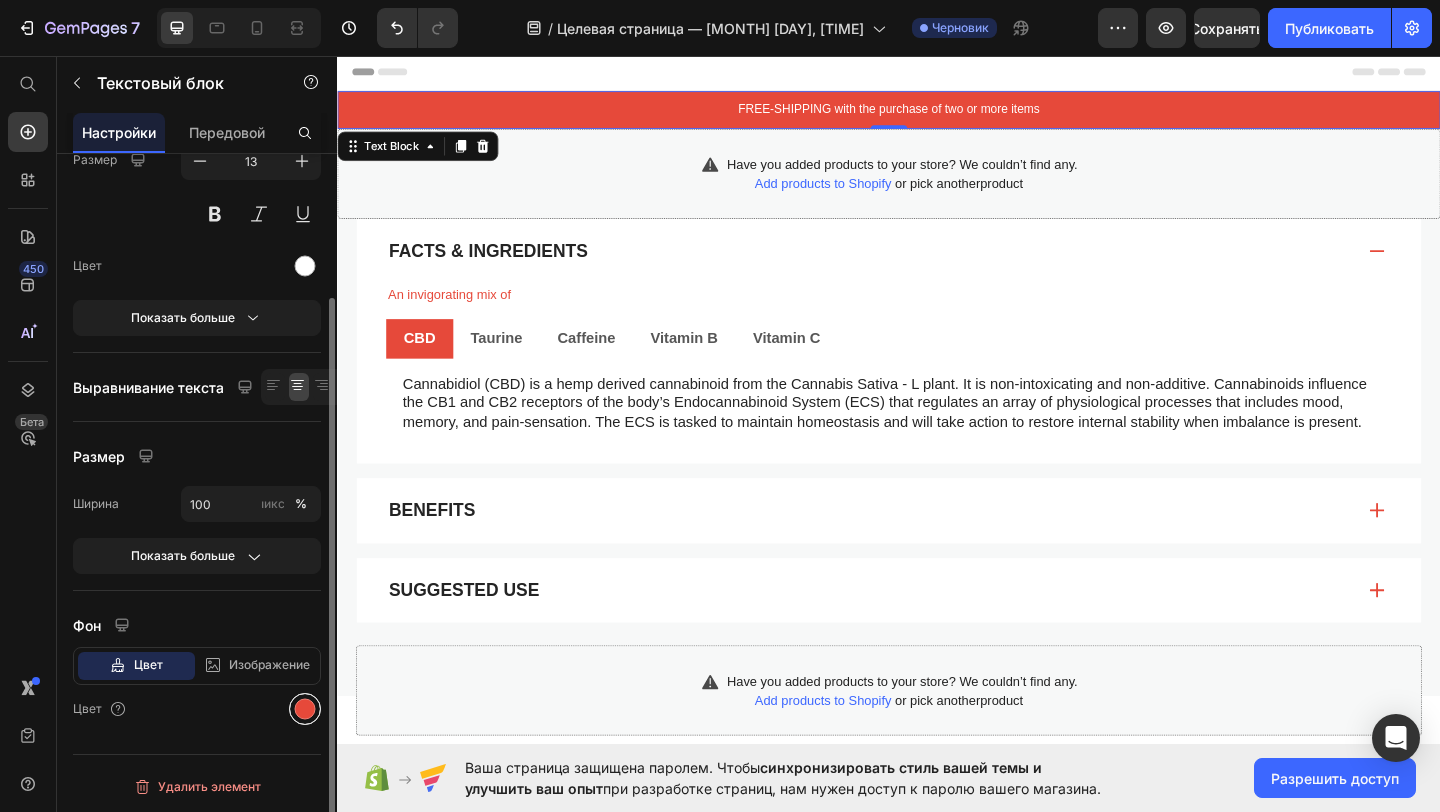 click at bounding box center (305, 709) 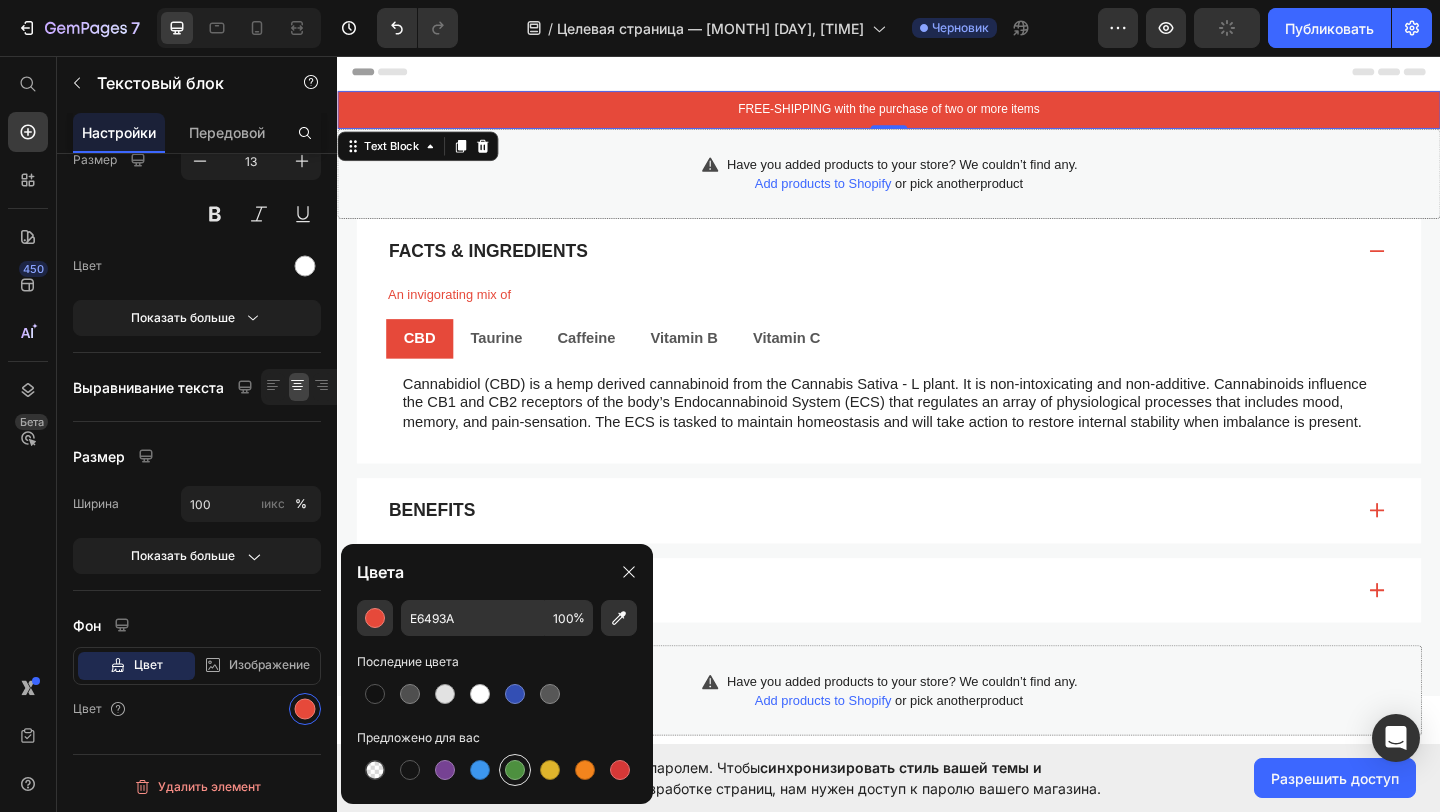 click at bounding box center (515, 770) 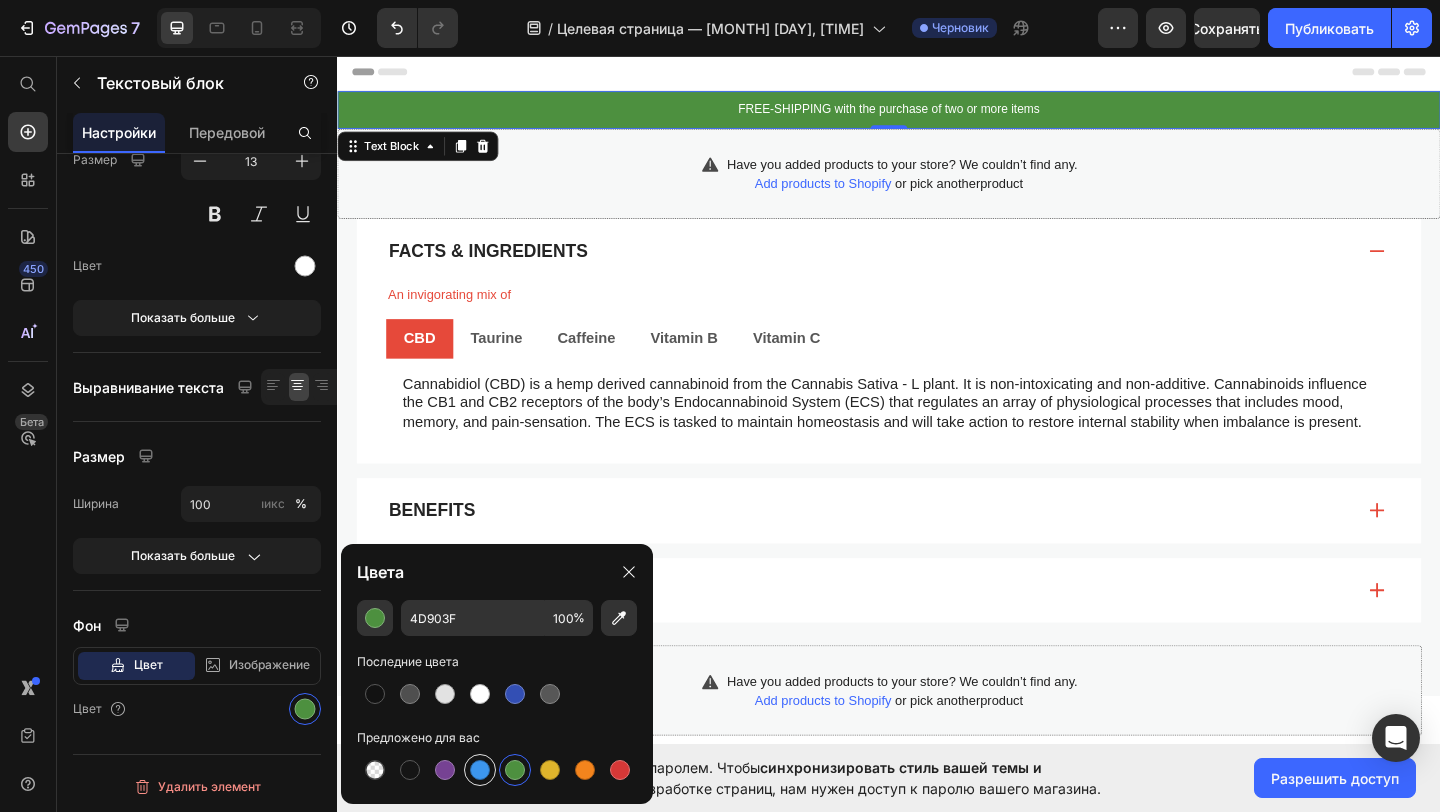 click at bounding box center [480, 770] 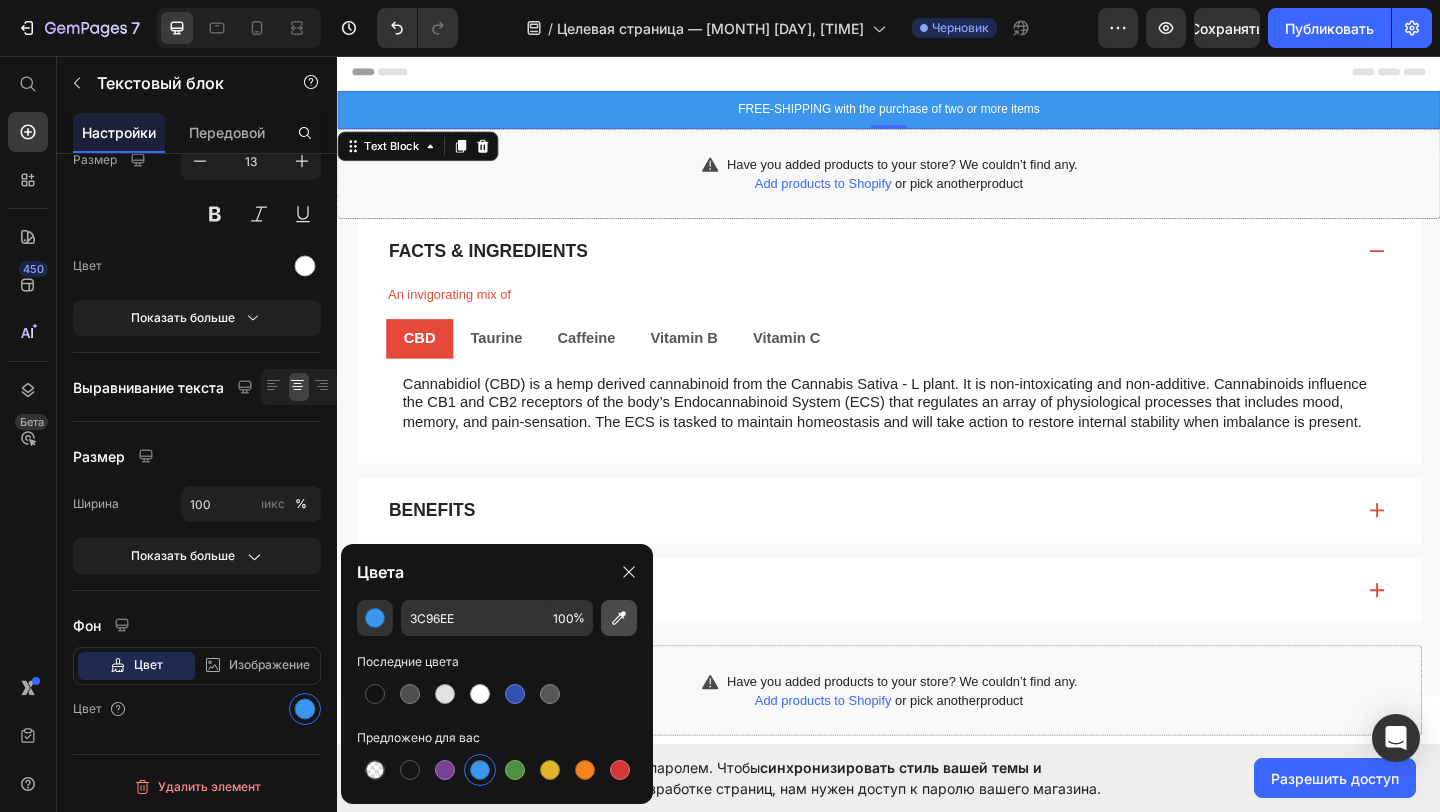click 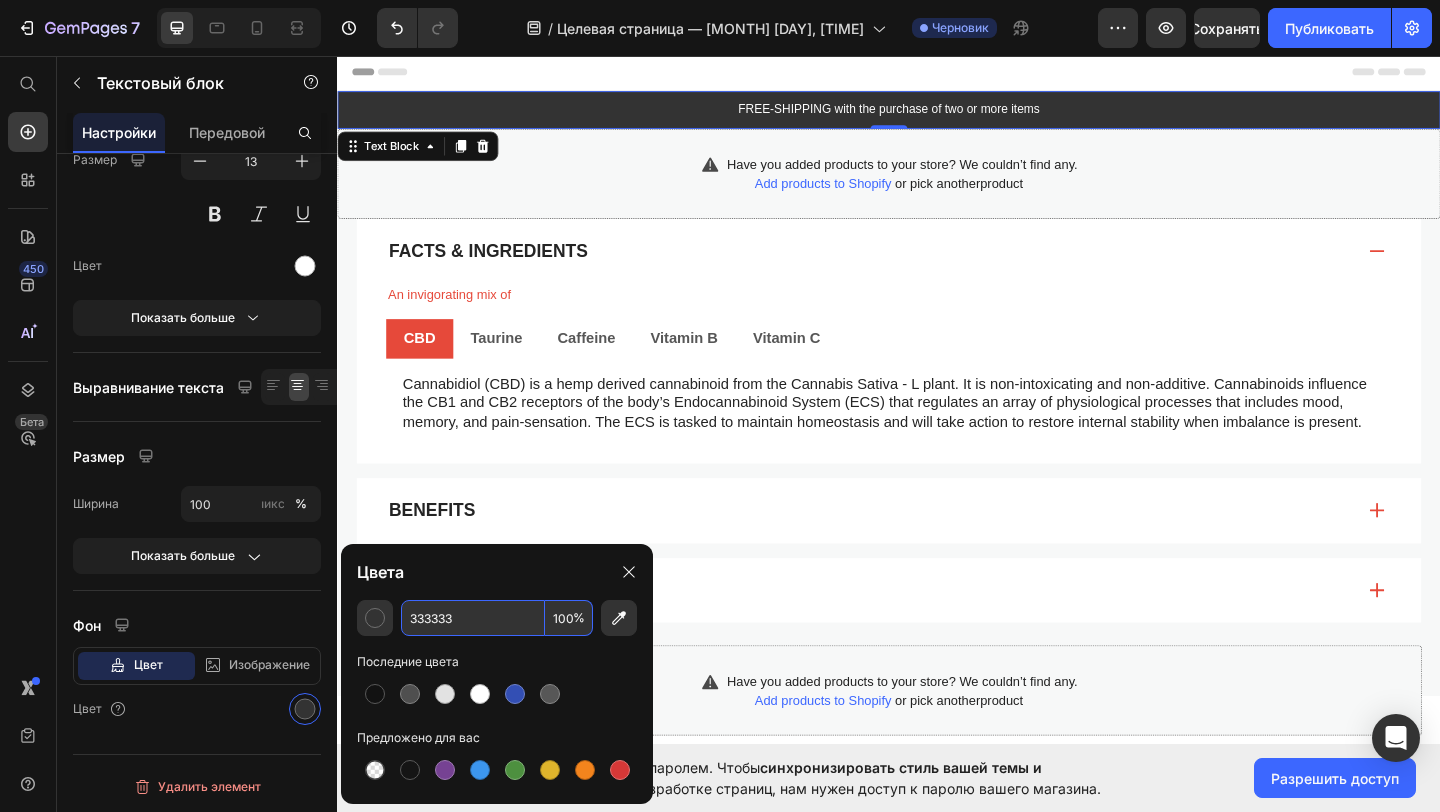 click on "100" at bounding box center (569, 618) 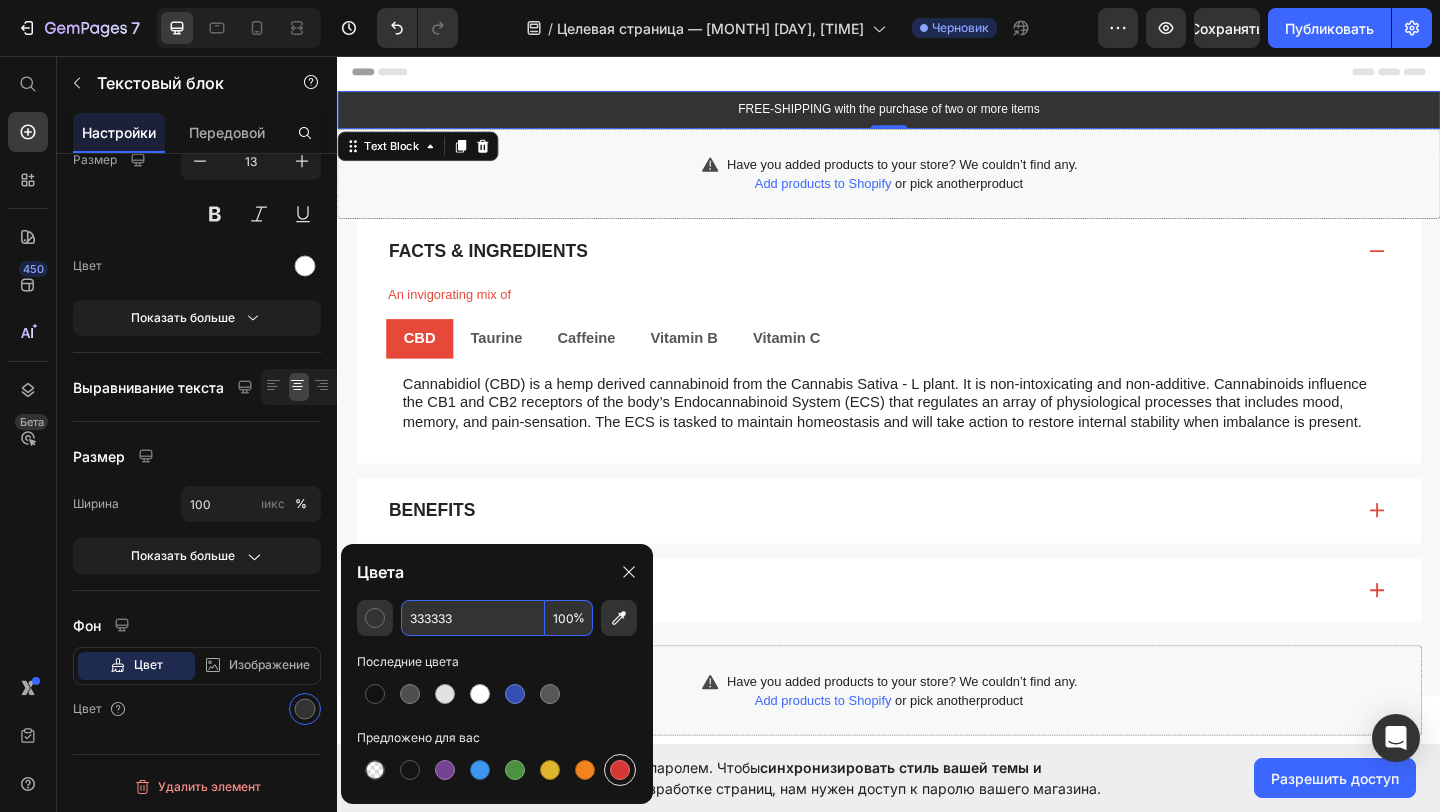 click at bounding box center (620, 770) 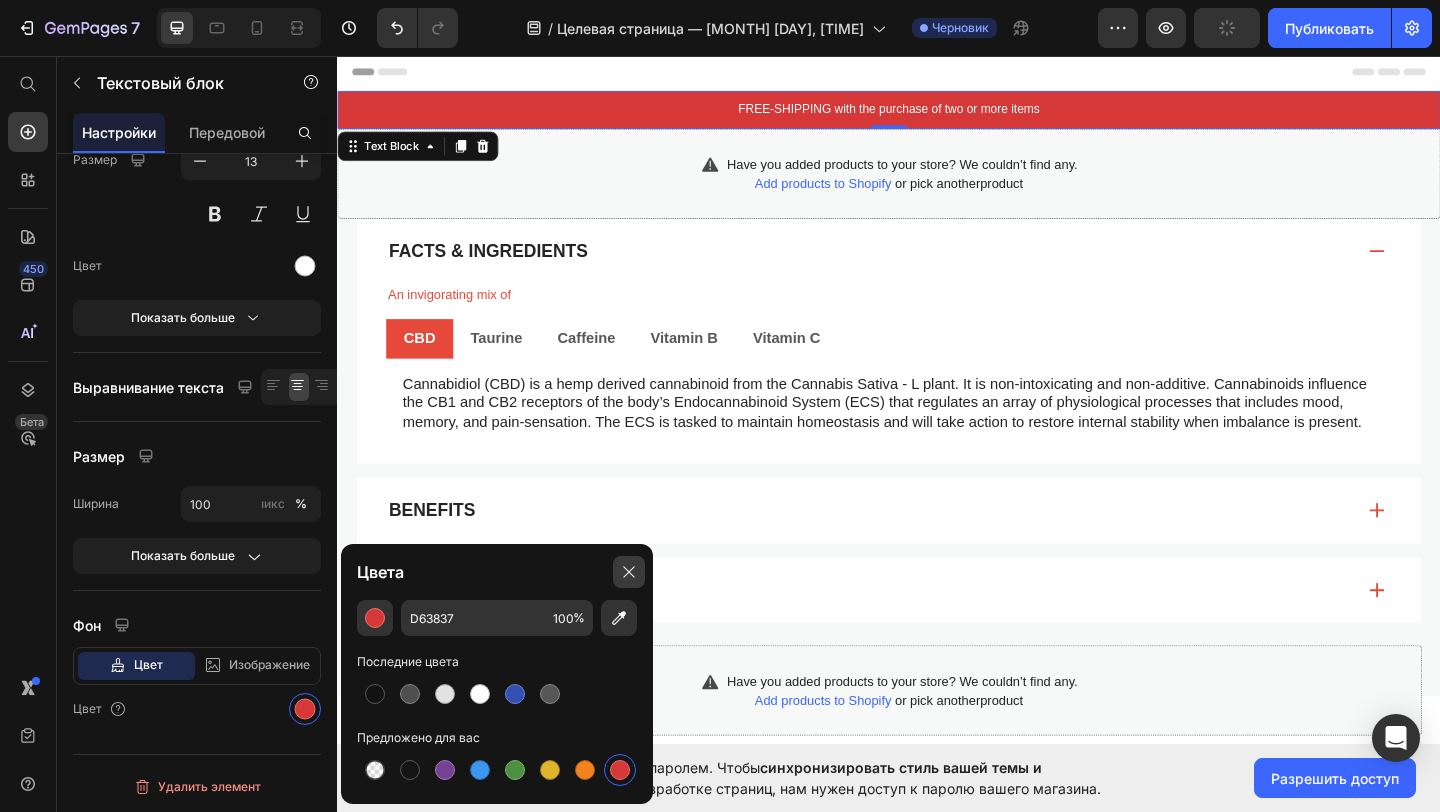 click at bounding box center (629, 572) 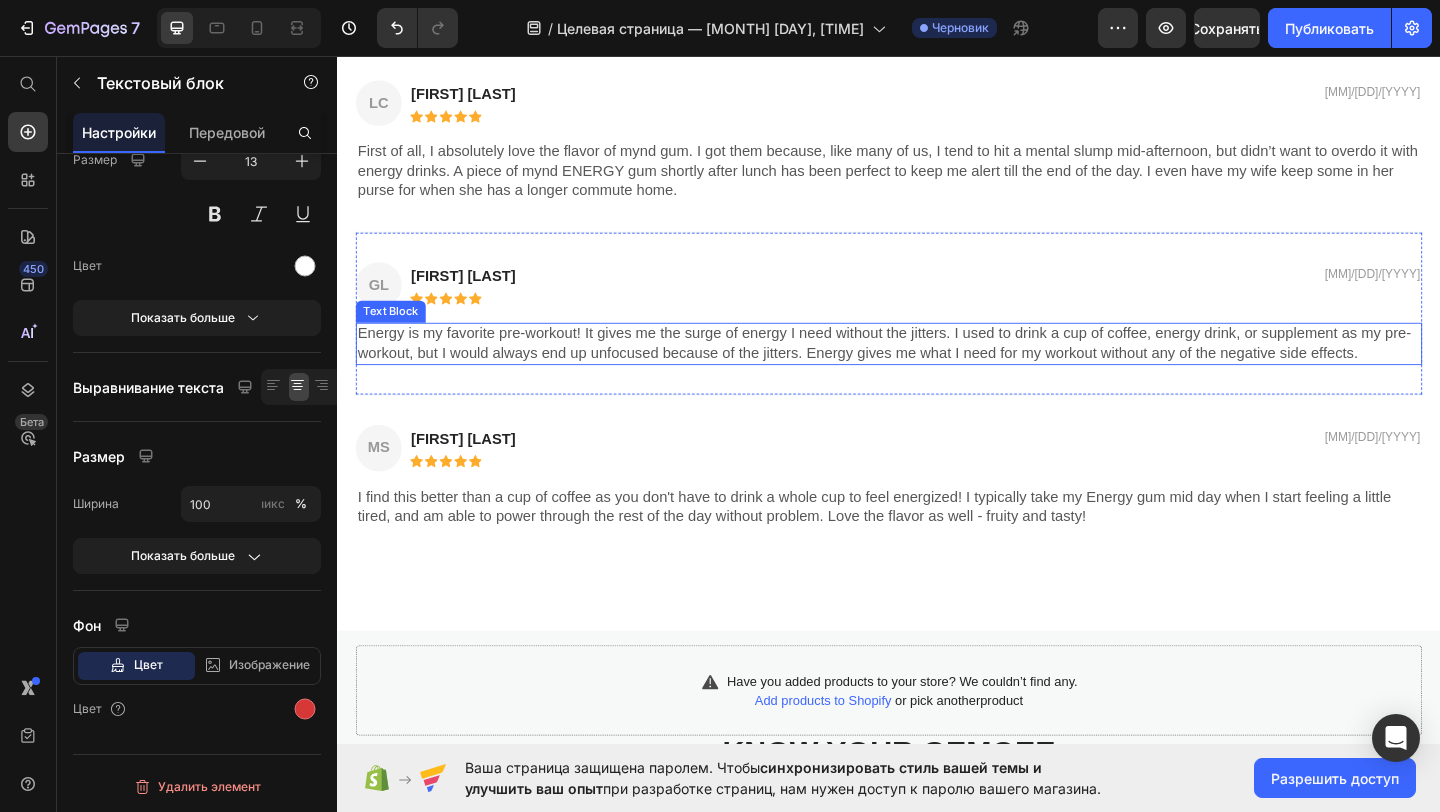 scroll, scrollTop: 1086, scrollLeft: 0, axis: vertical 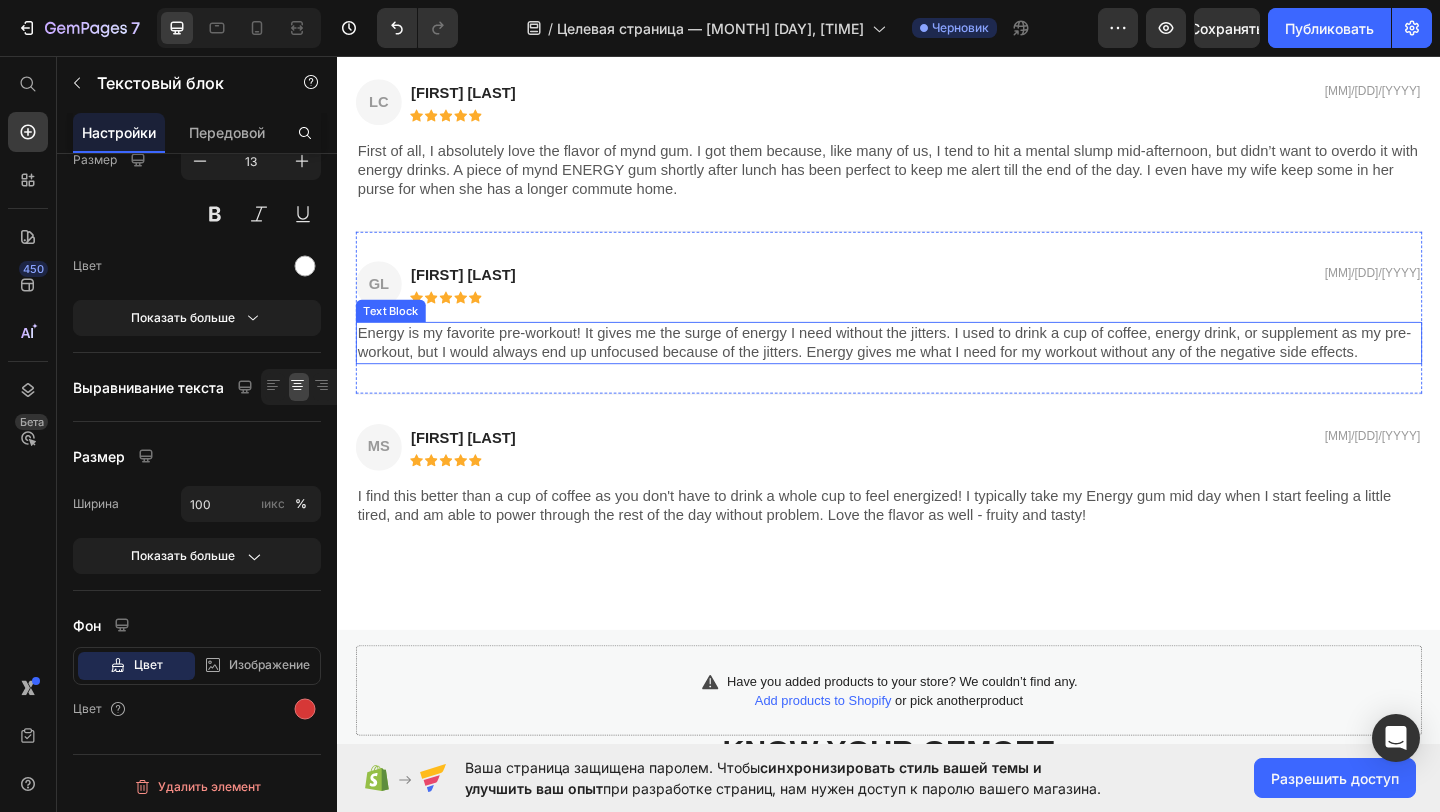 click on "Energy is my favorite pre-workout! It gives me the surge of energy I need without the jitters. I used to drink a cup of coffee, energy drink, or supplement as my pre-workout, but I would always end up unfocused because of the jitters. Energy gives me what I need for my workout without any of the negative side effects." at bounding box center (937, 368) 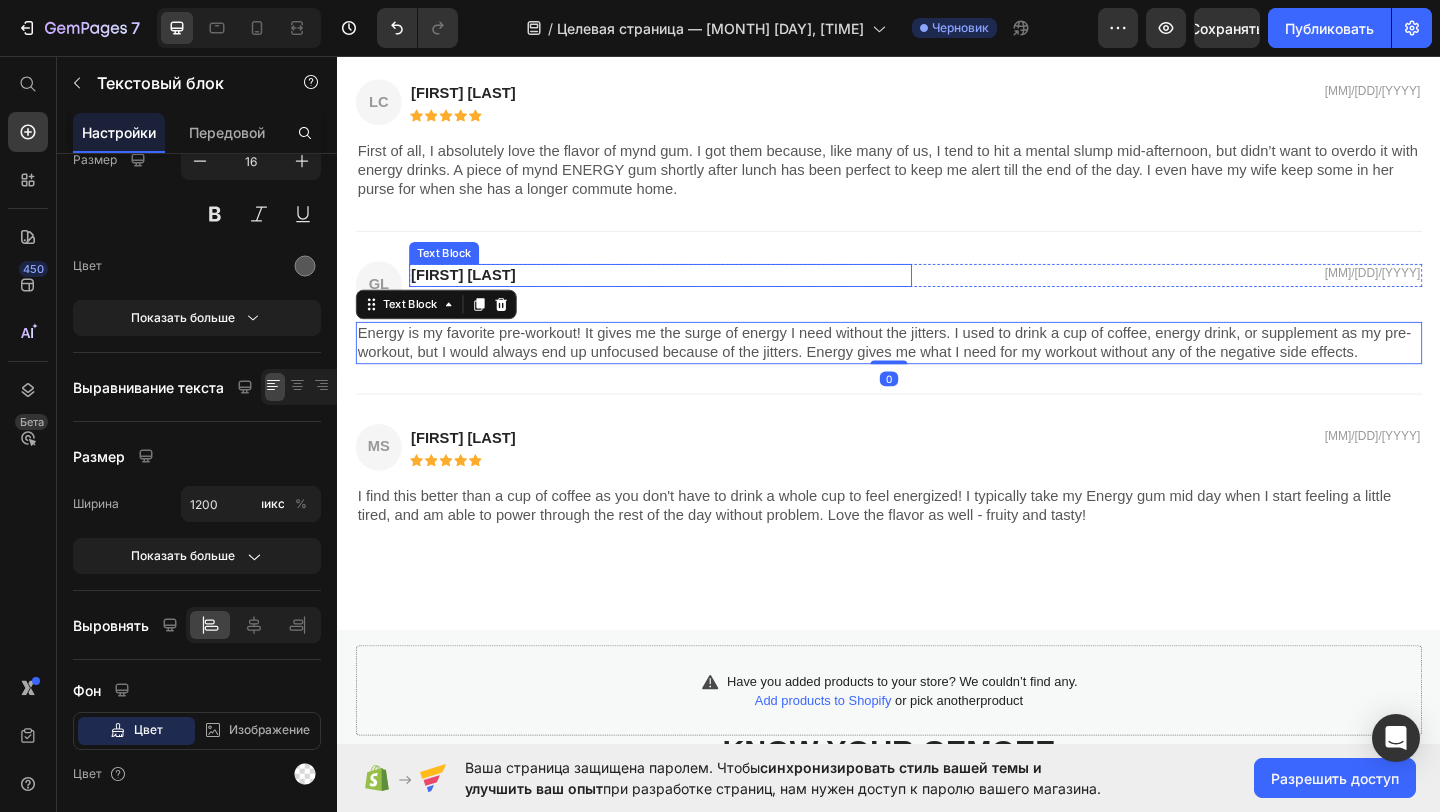 click on "Grace L." at bounding box center (688, 294) 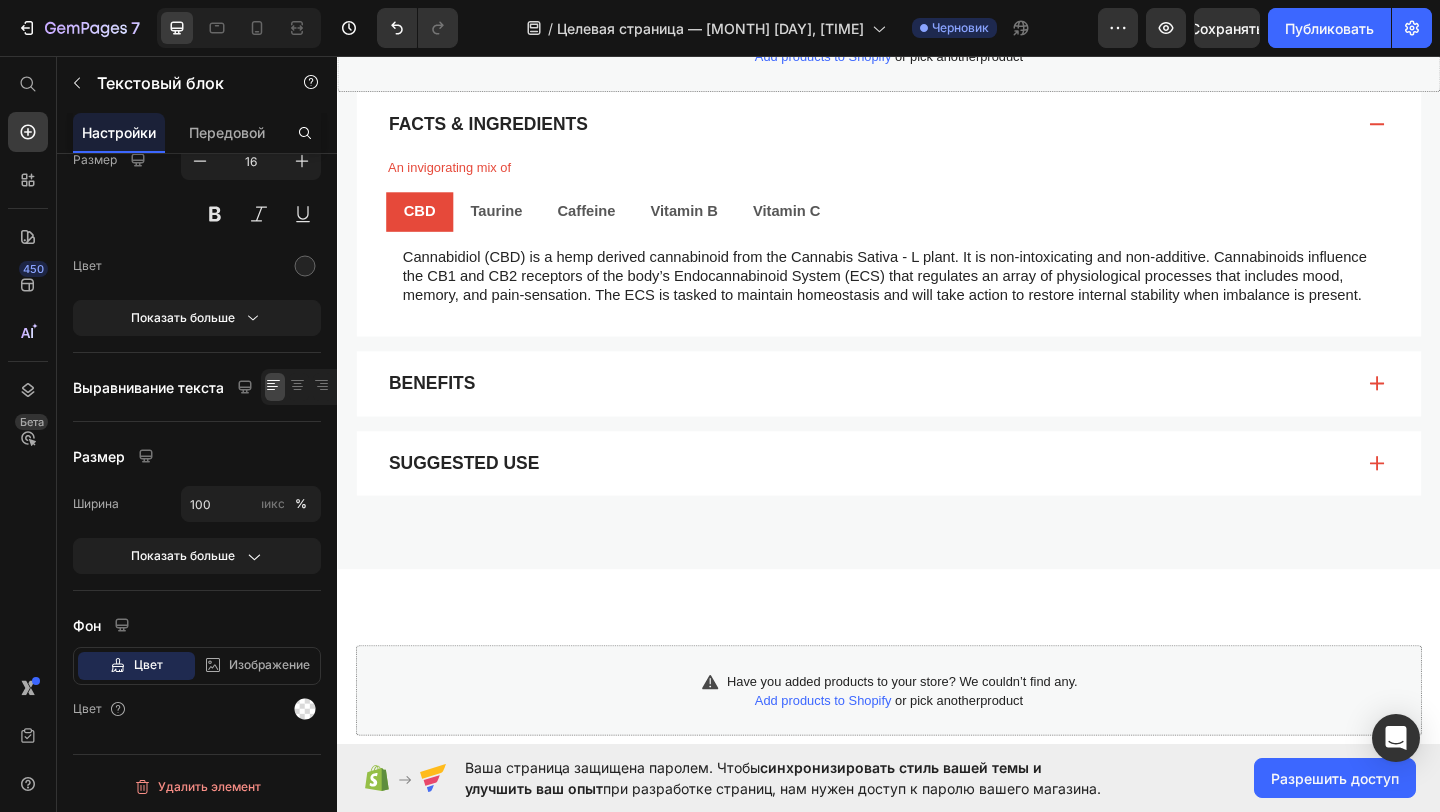 scroll, scrollTop: 0, scrollLeft: 0, axis: both 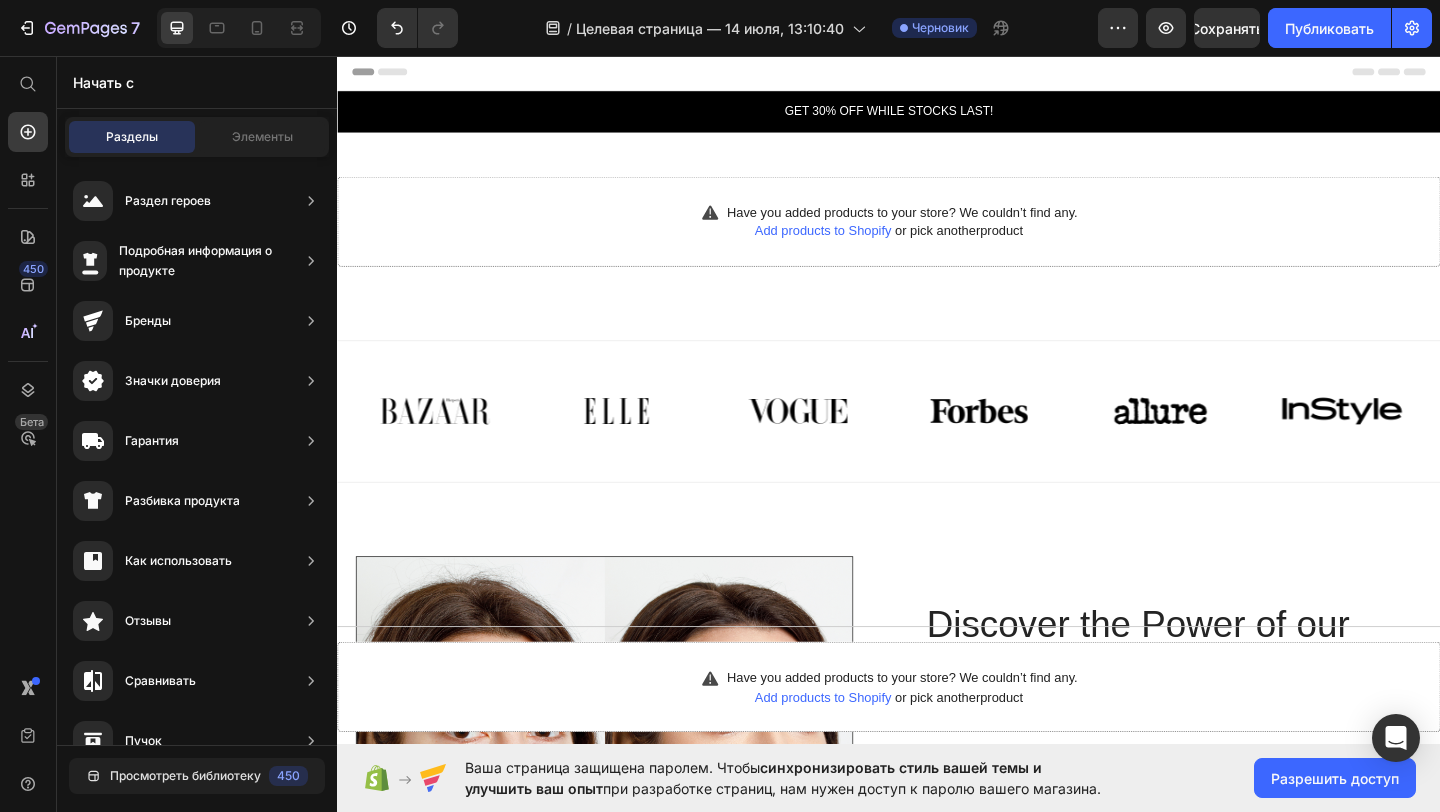 click on "Header" at bounding box center (394, 73) 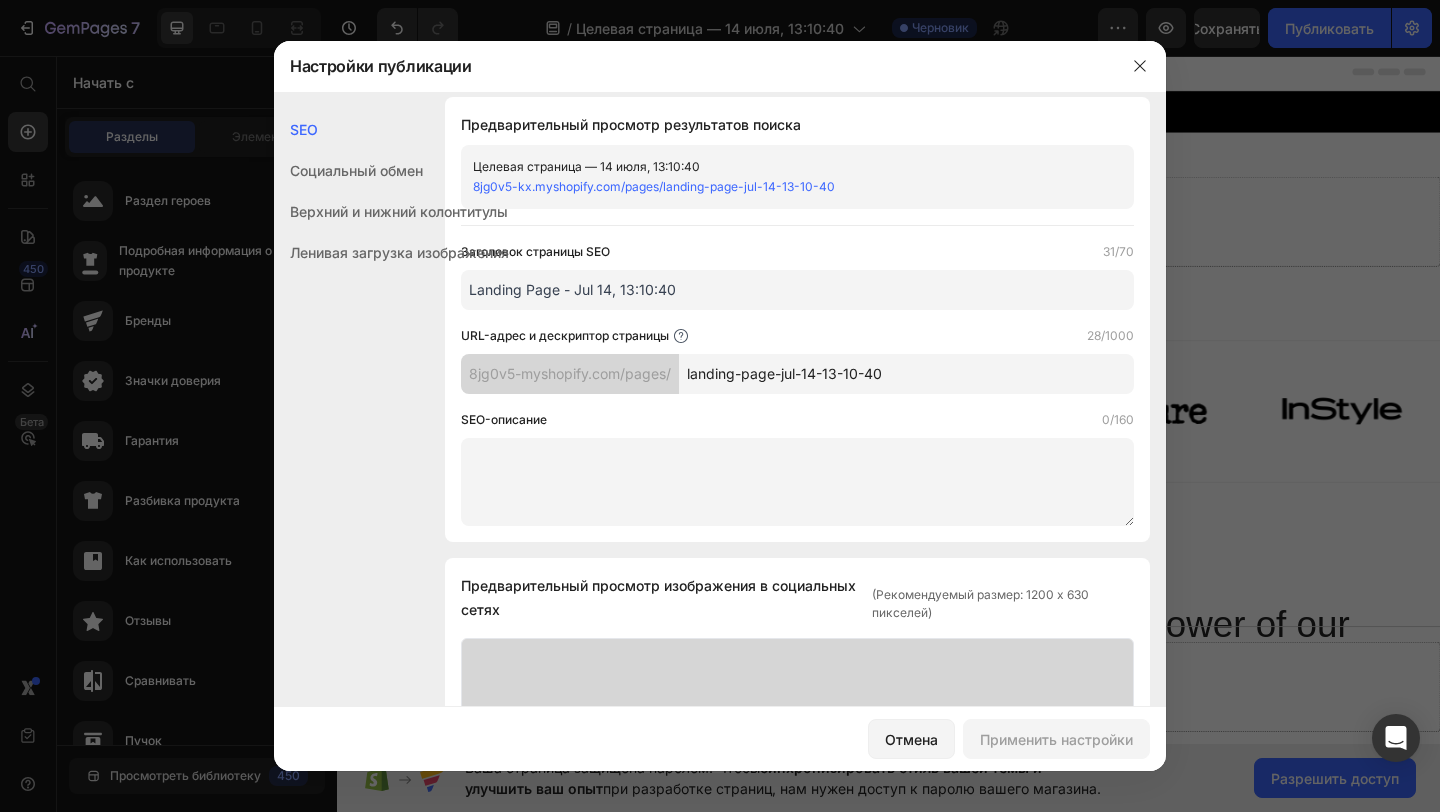 scroll, scrollTop: 0, scrollLeft: 0, axis: both 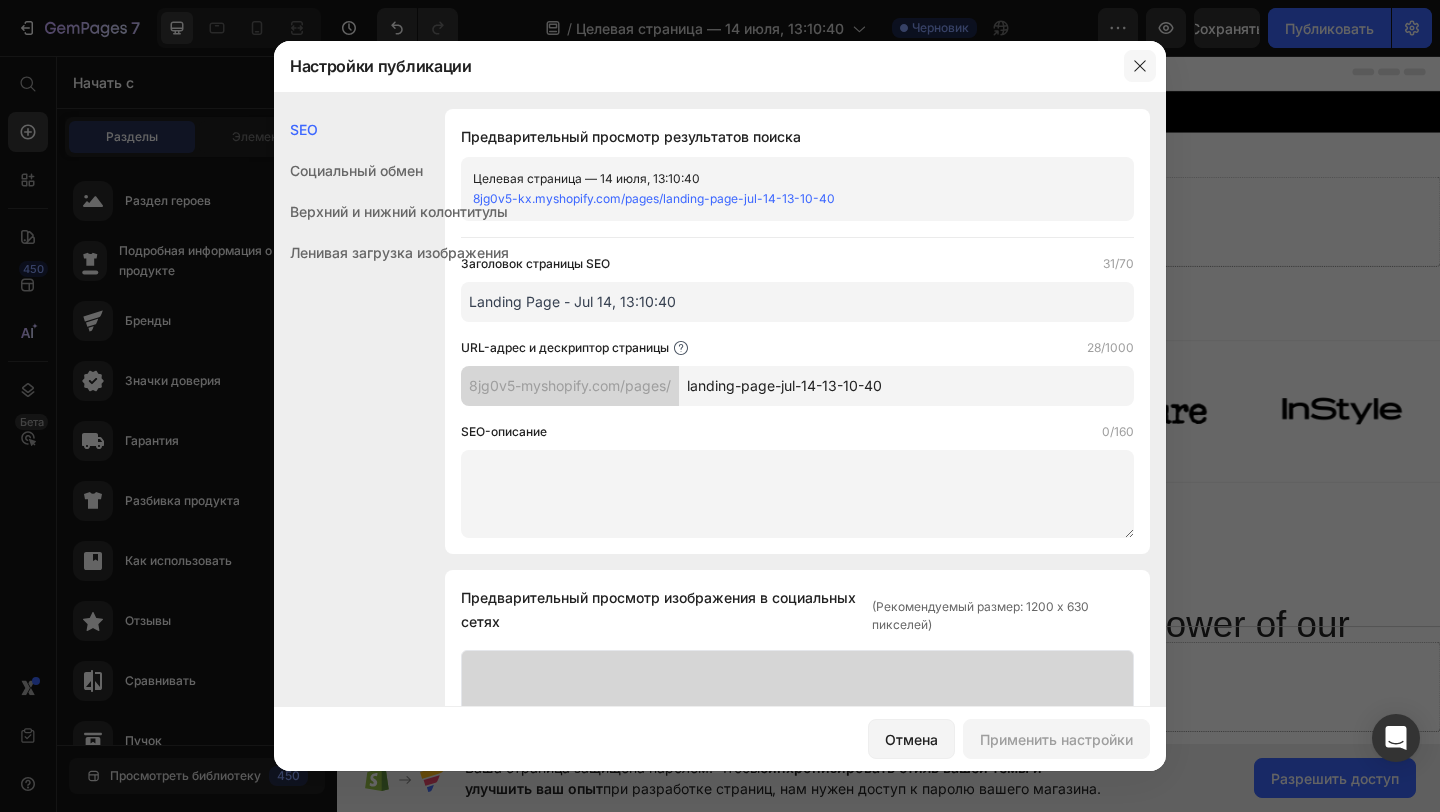 click 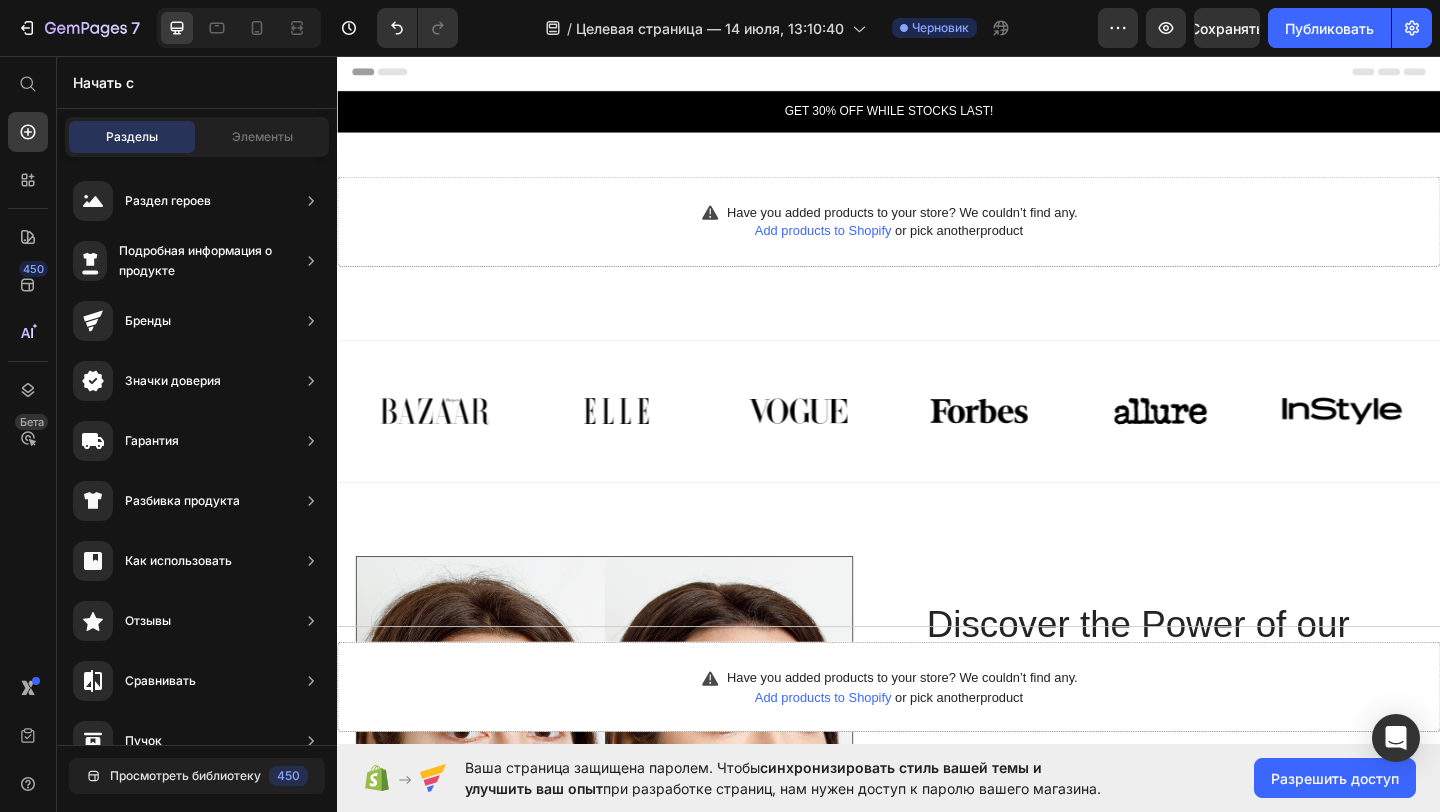 click on "Header" at bounding box center (394, 73) 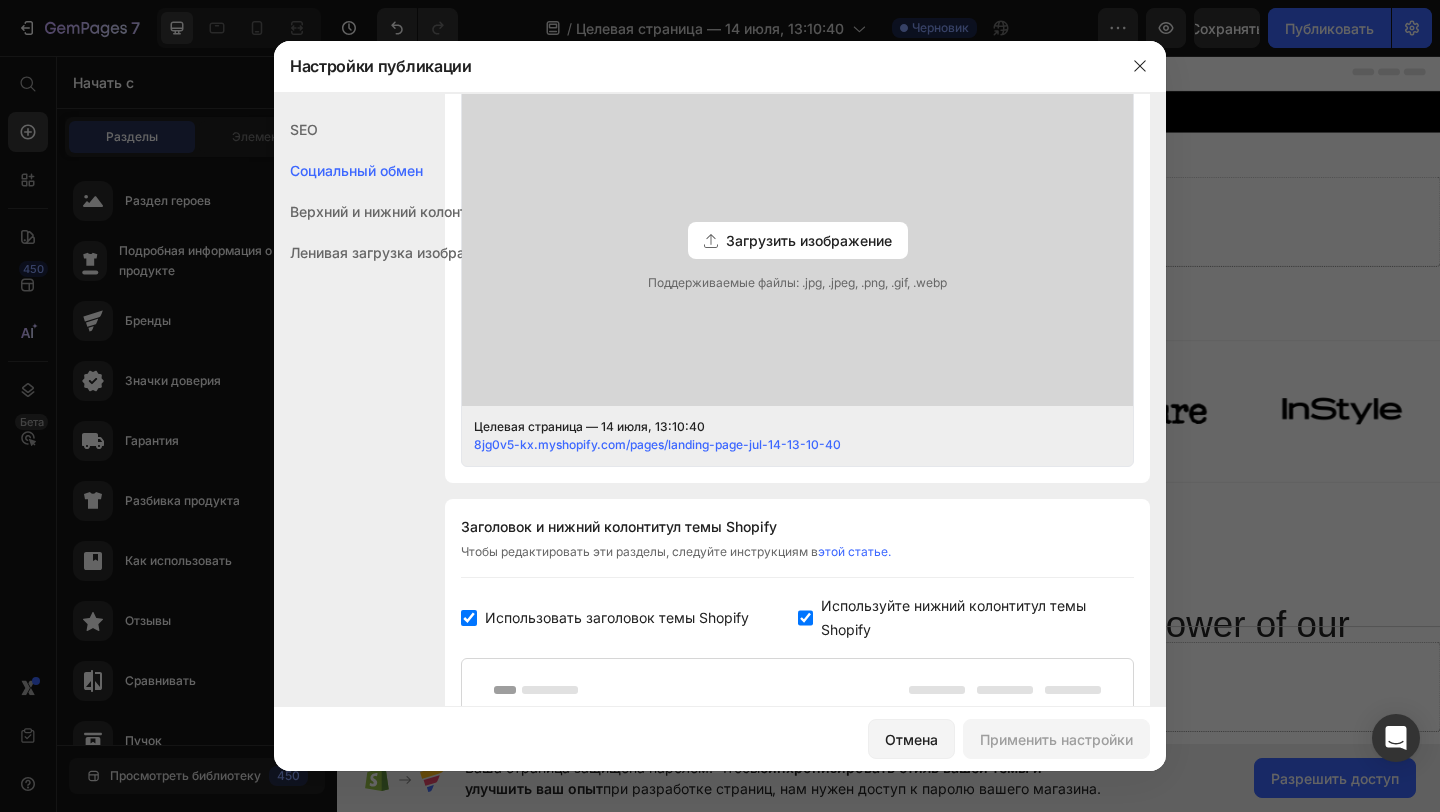 scroll, scrollTop: 530, scrollLeft: 0, axis: vertical 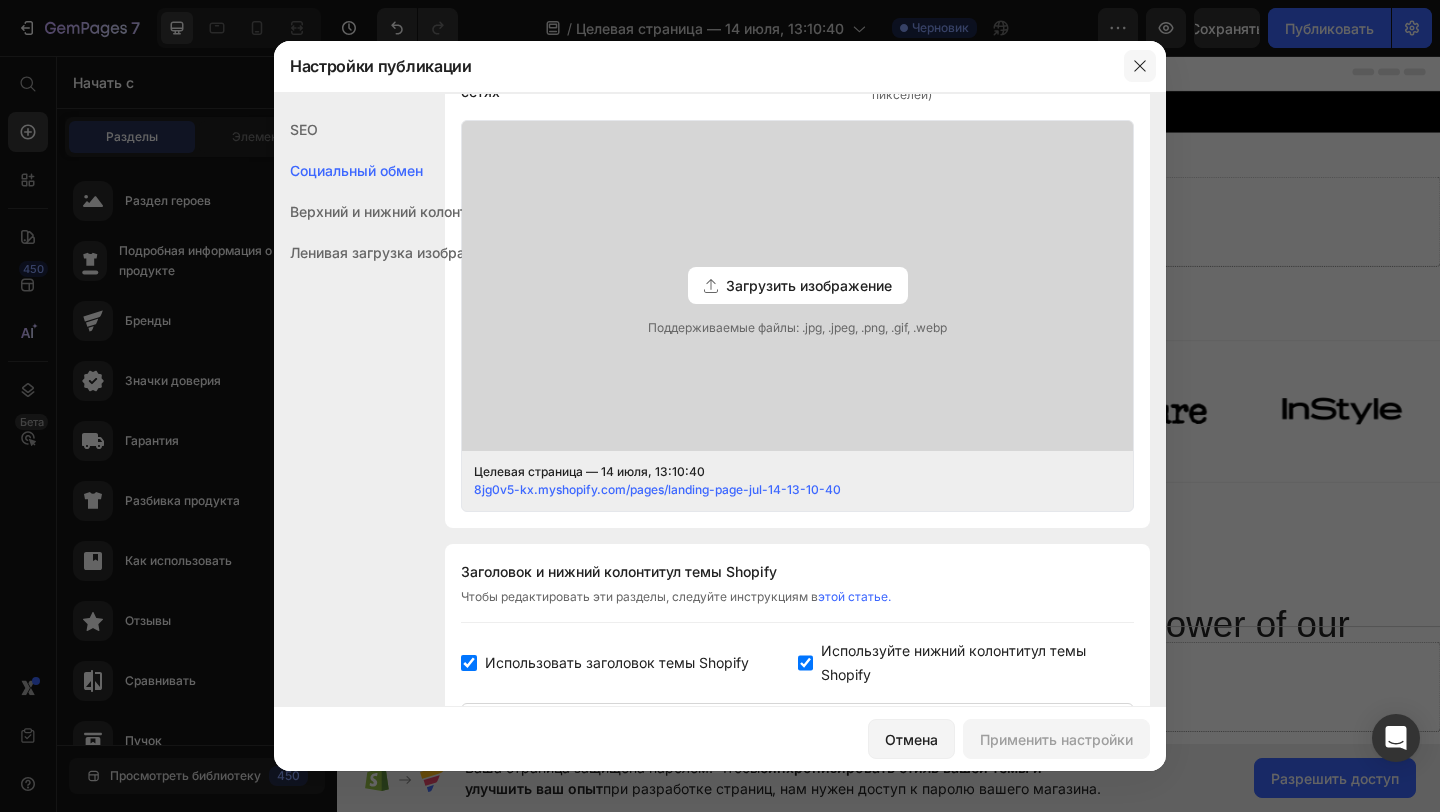 click 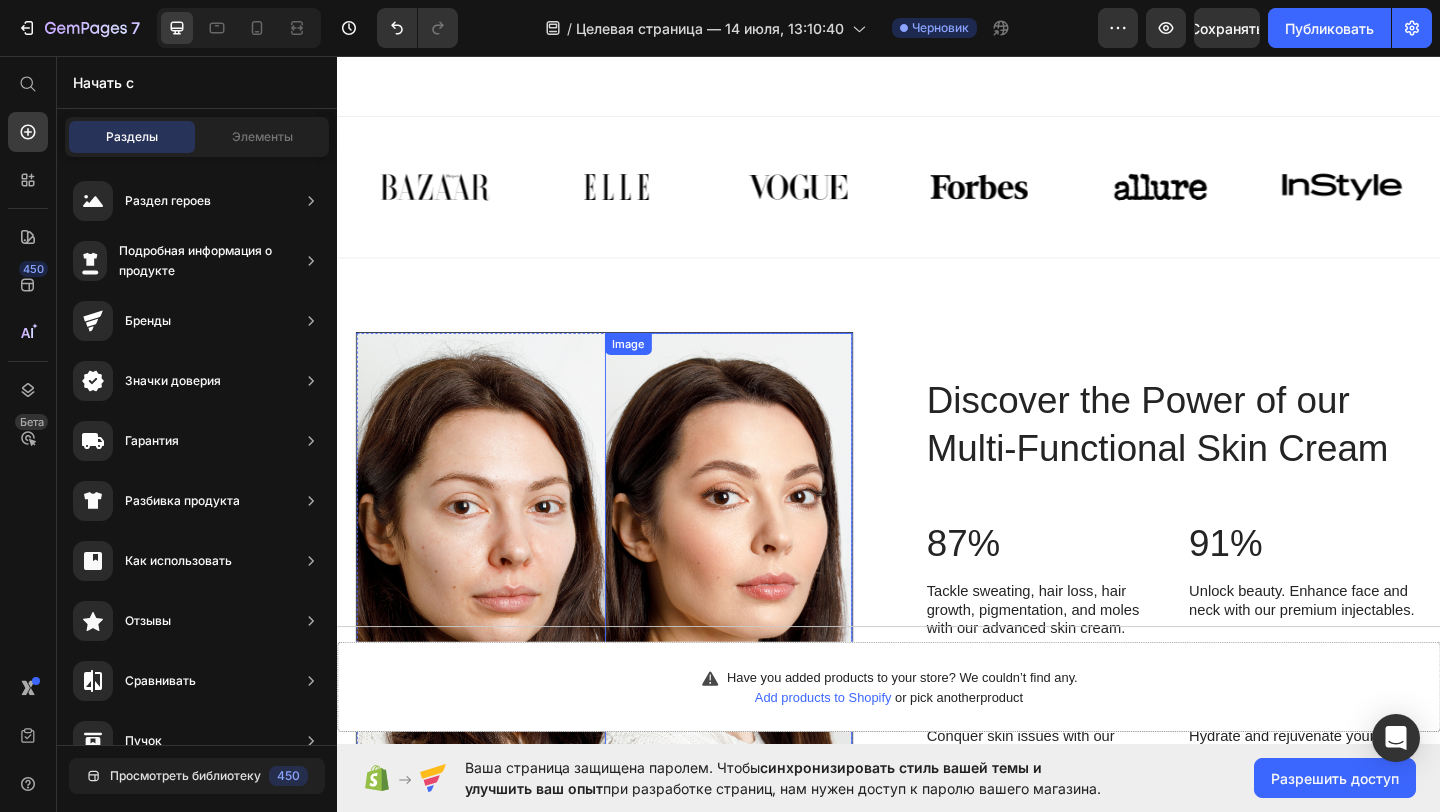 scroll, scrollTop: 216, scrollLeft: 0, axis: vertical 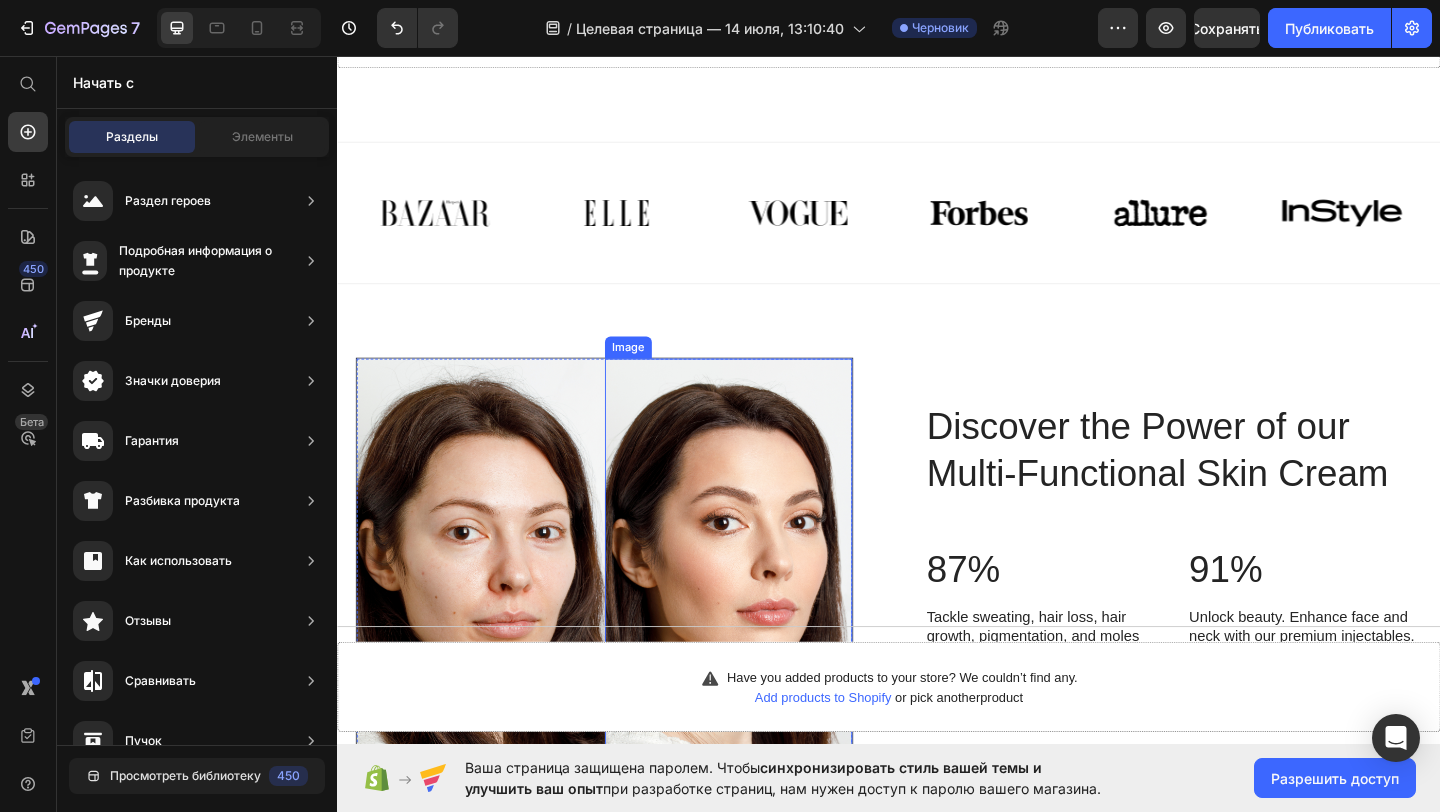 click at bounding box center [763, 664] 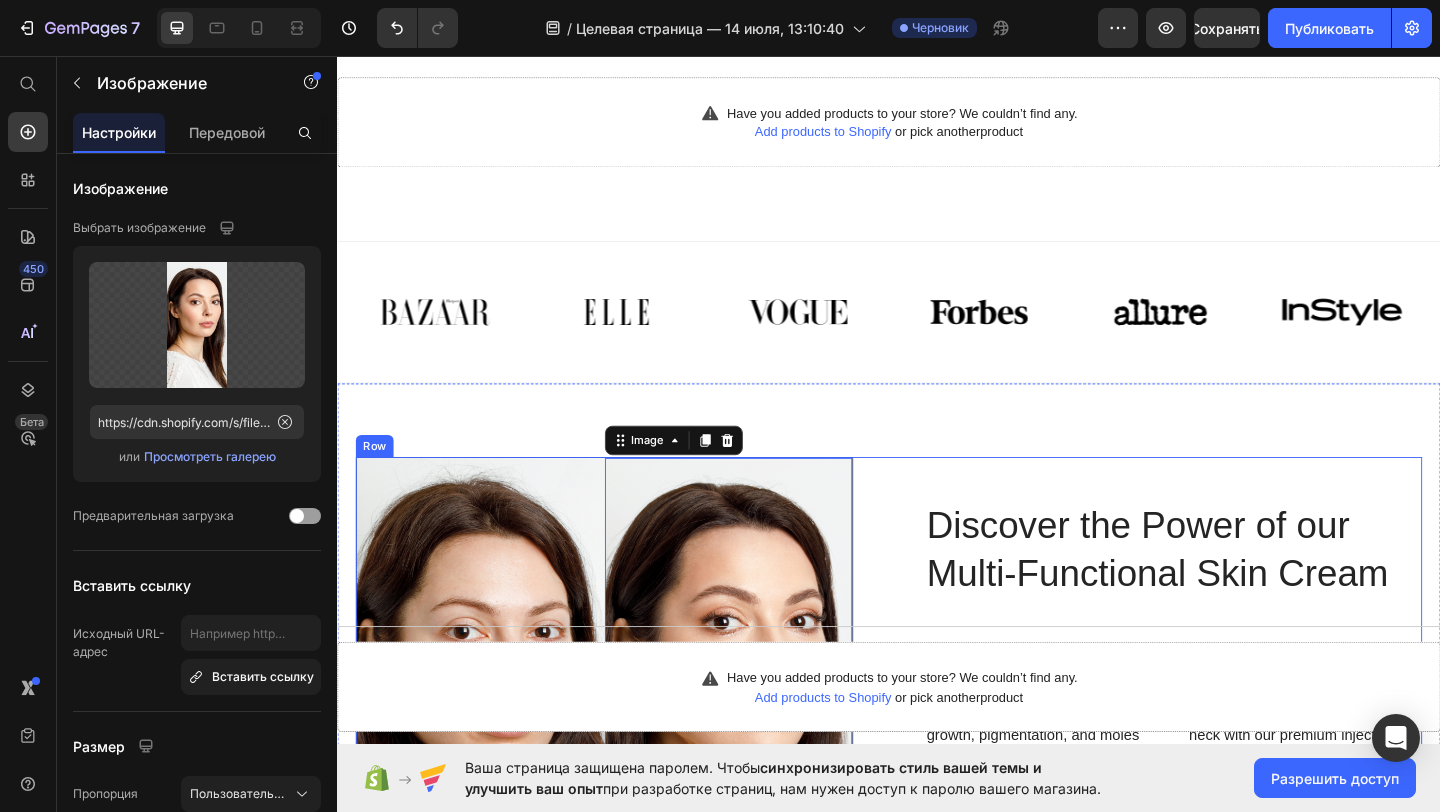 scroll, scrollTop: 70, scrollLeft: 0, axis: vertical 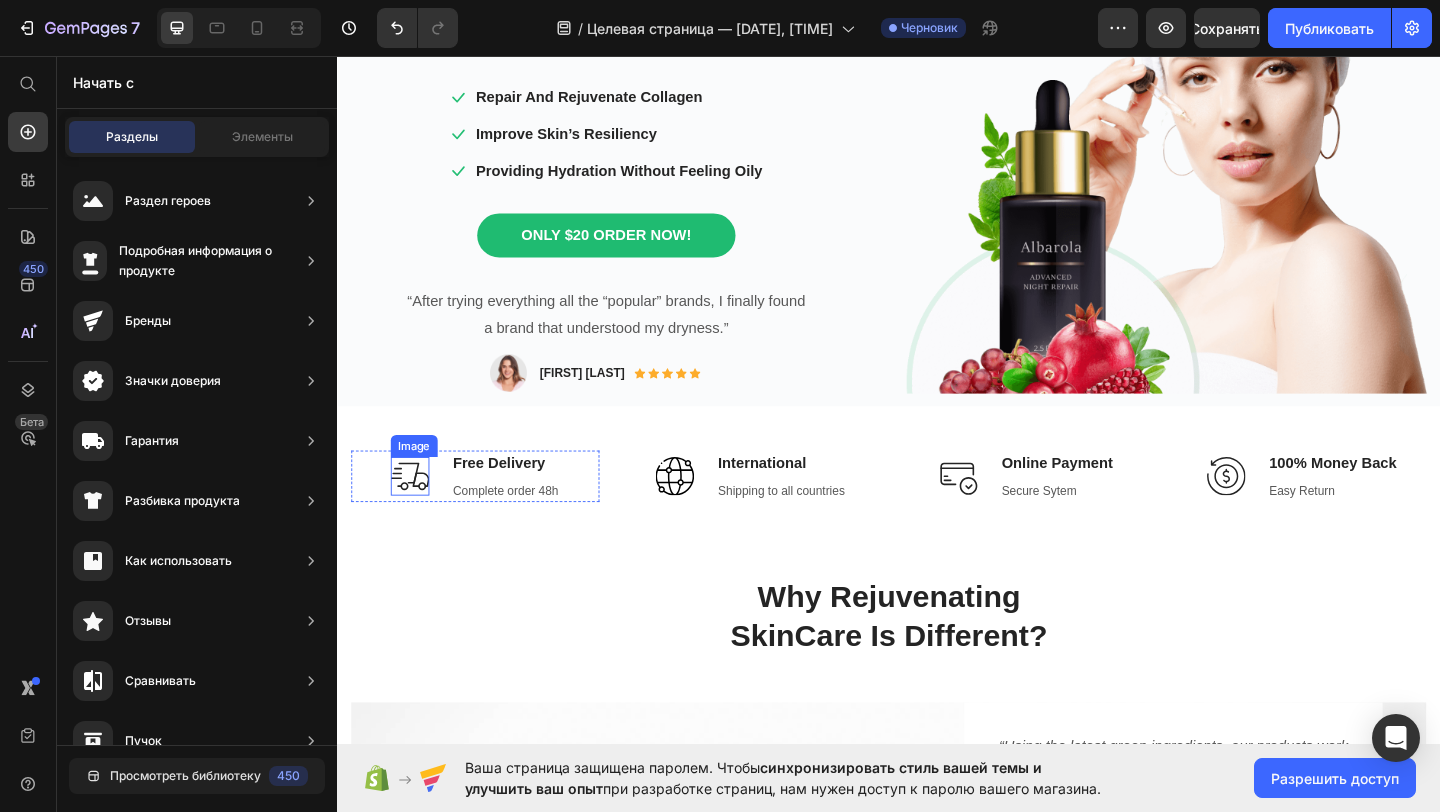 click at bounding box center (416, 513) 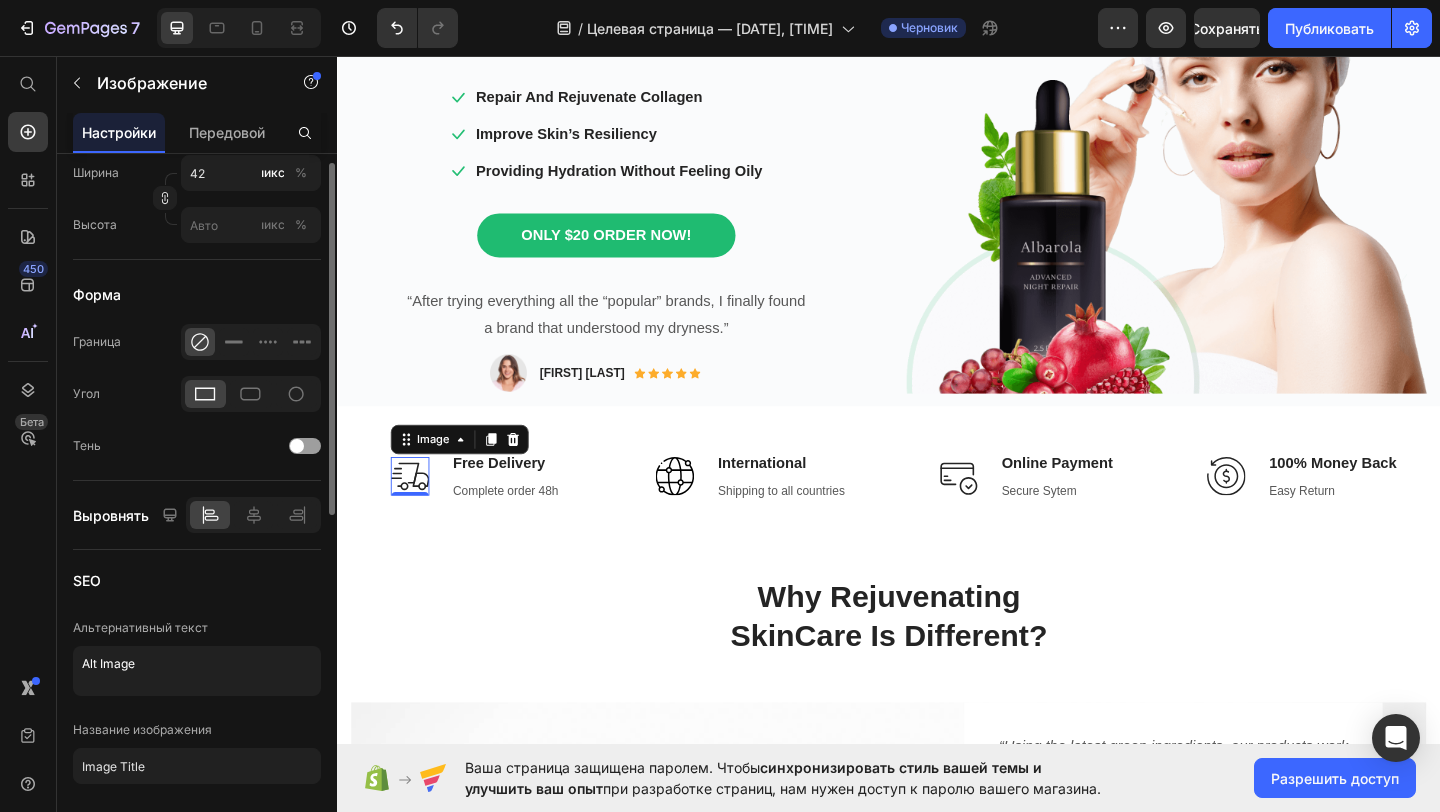 scroll, scrollTop: 455, scrollLeft: 0, axis: vertical 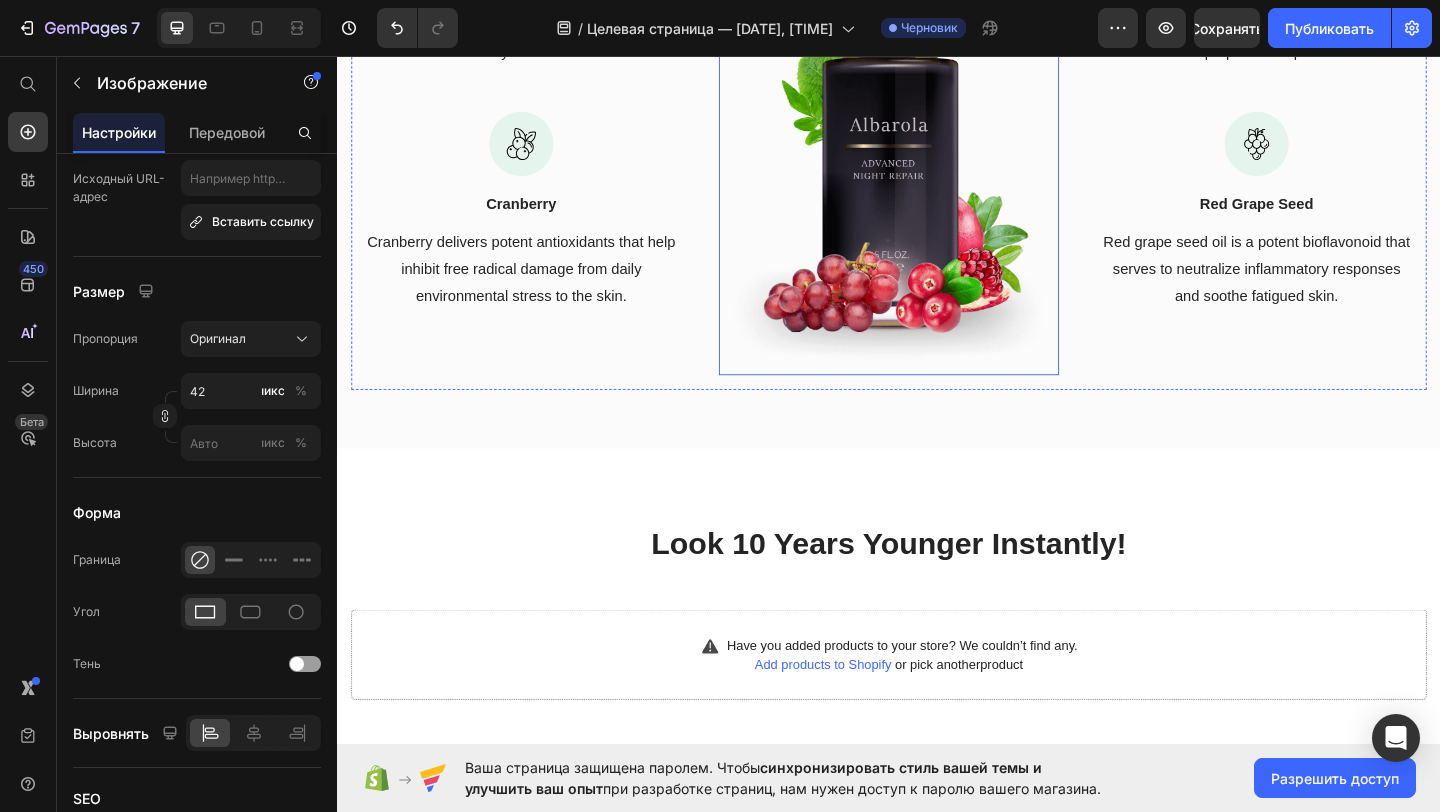 click at bounding box center [937, 127] 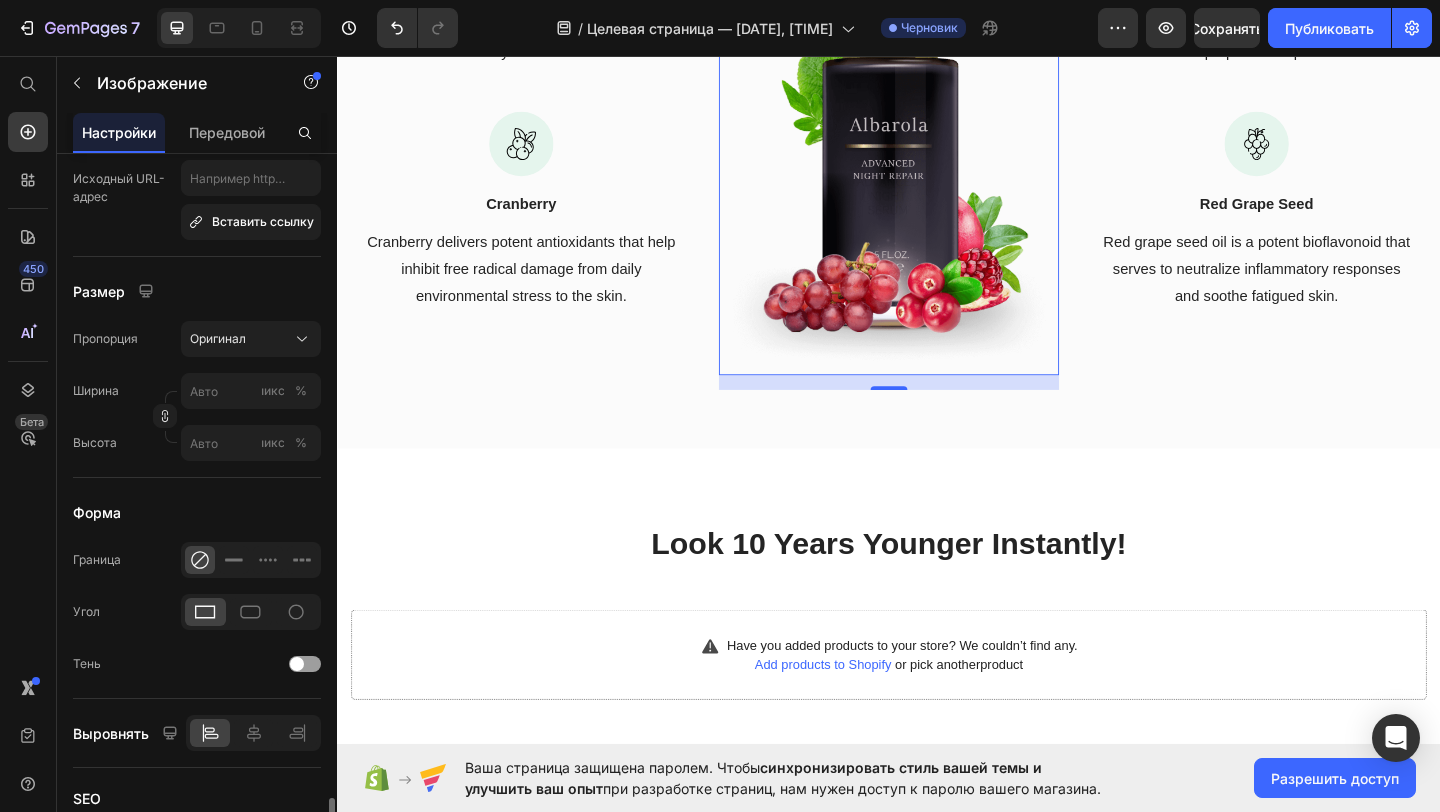 scroll, scrollTop: 736, scrollLeft: 0, axis: vertical 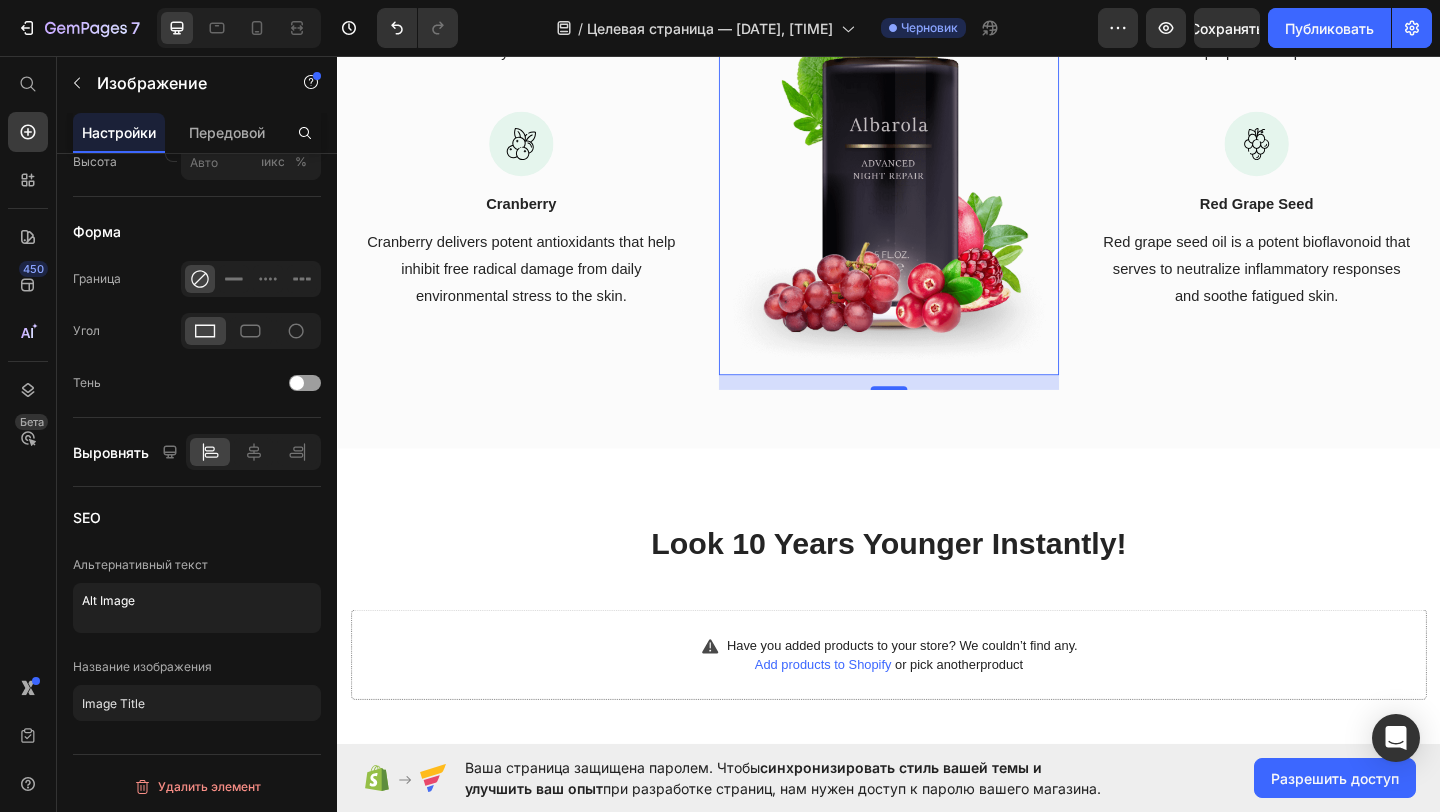 click on "Image" at bounding box center (798, -128) 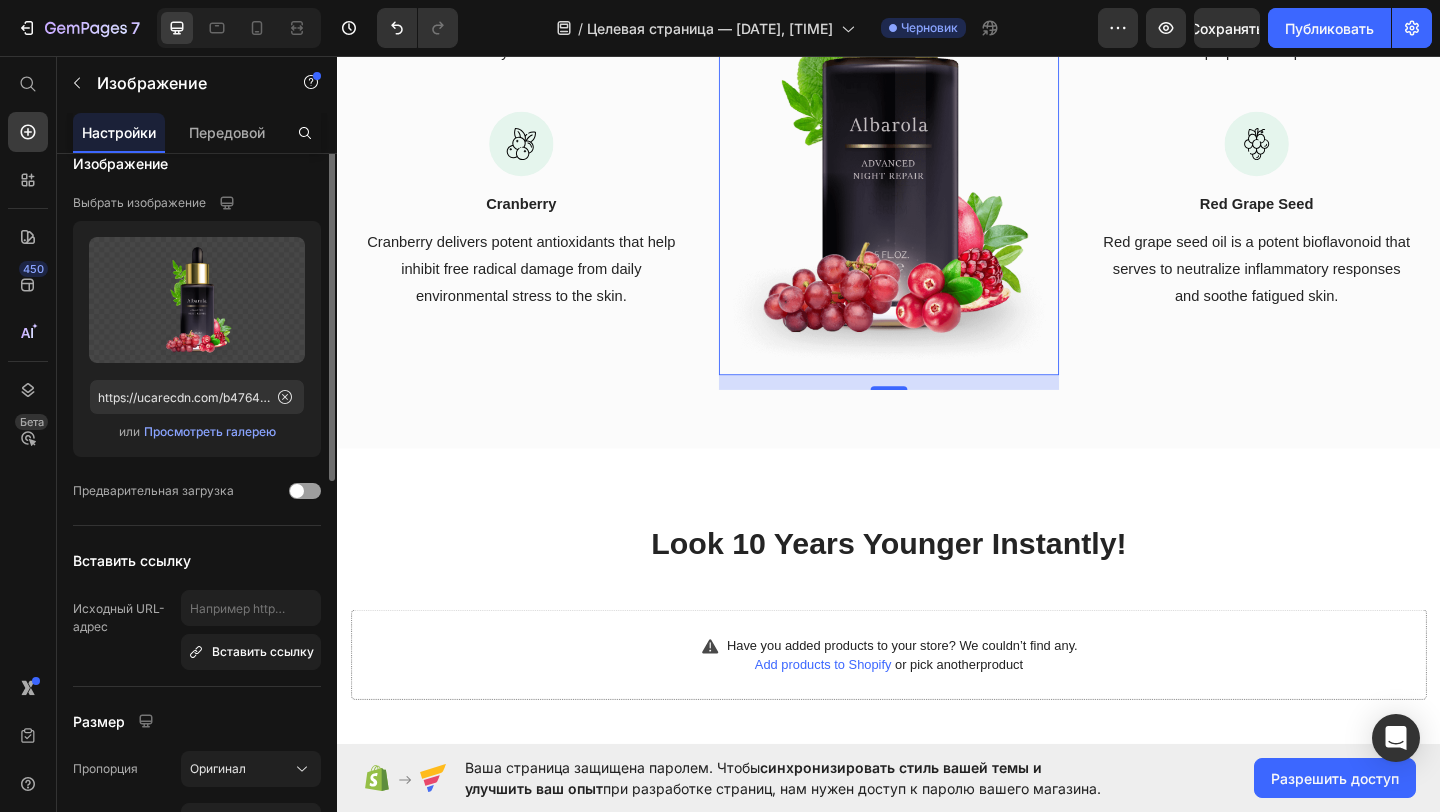 scroll, scrollTop: 0, scrollLeft: 0, axis: both 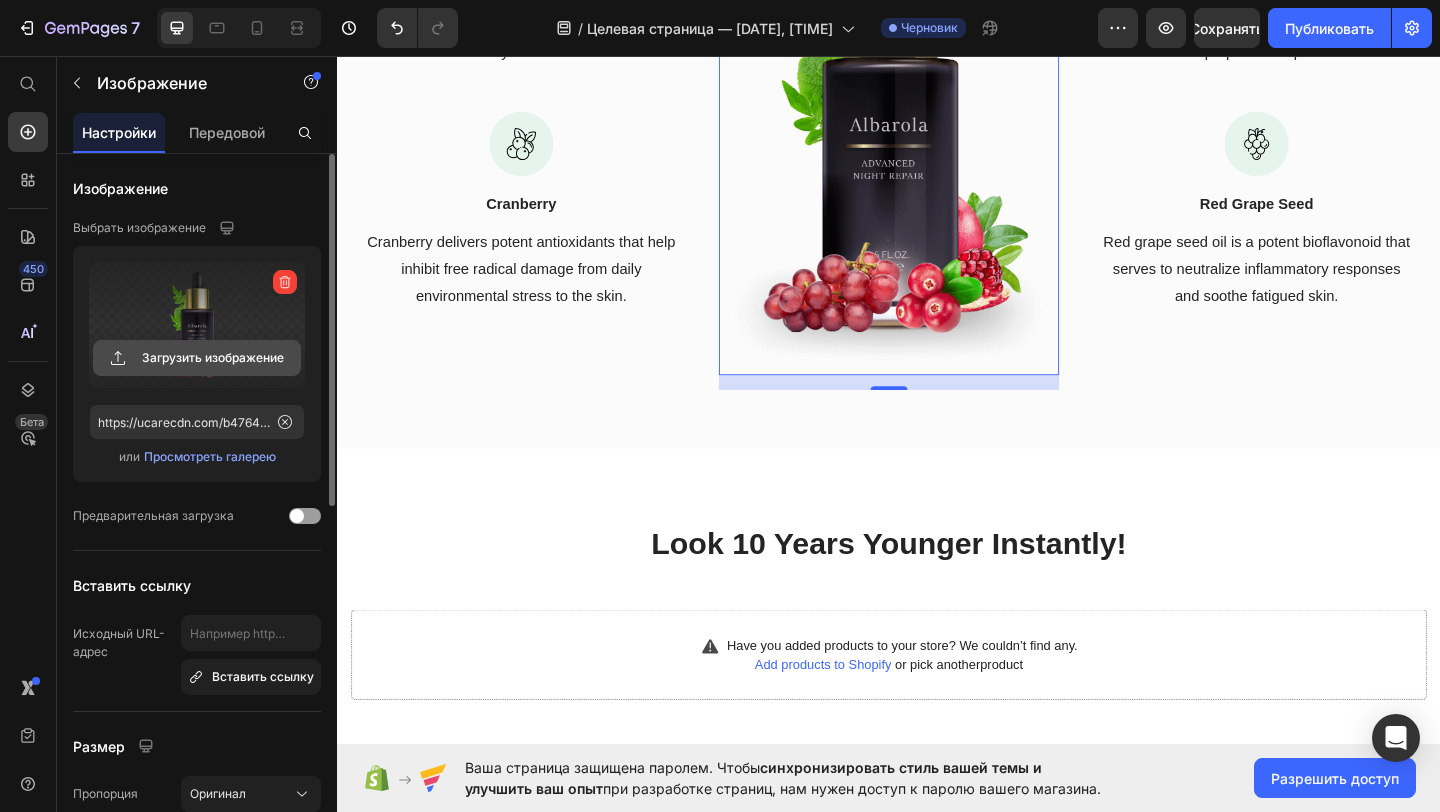 click 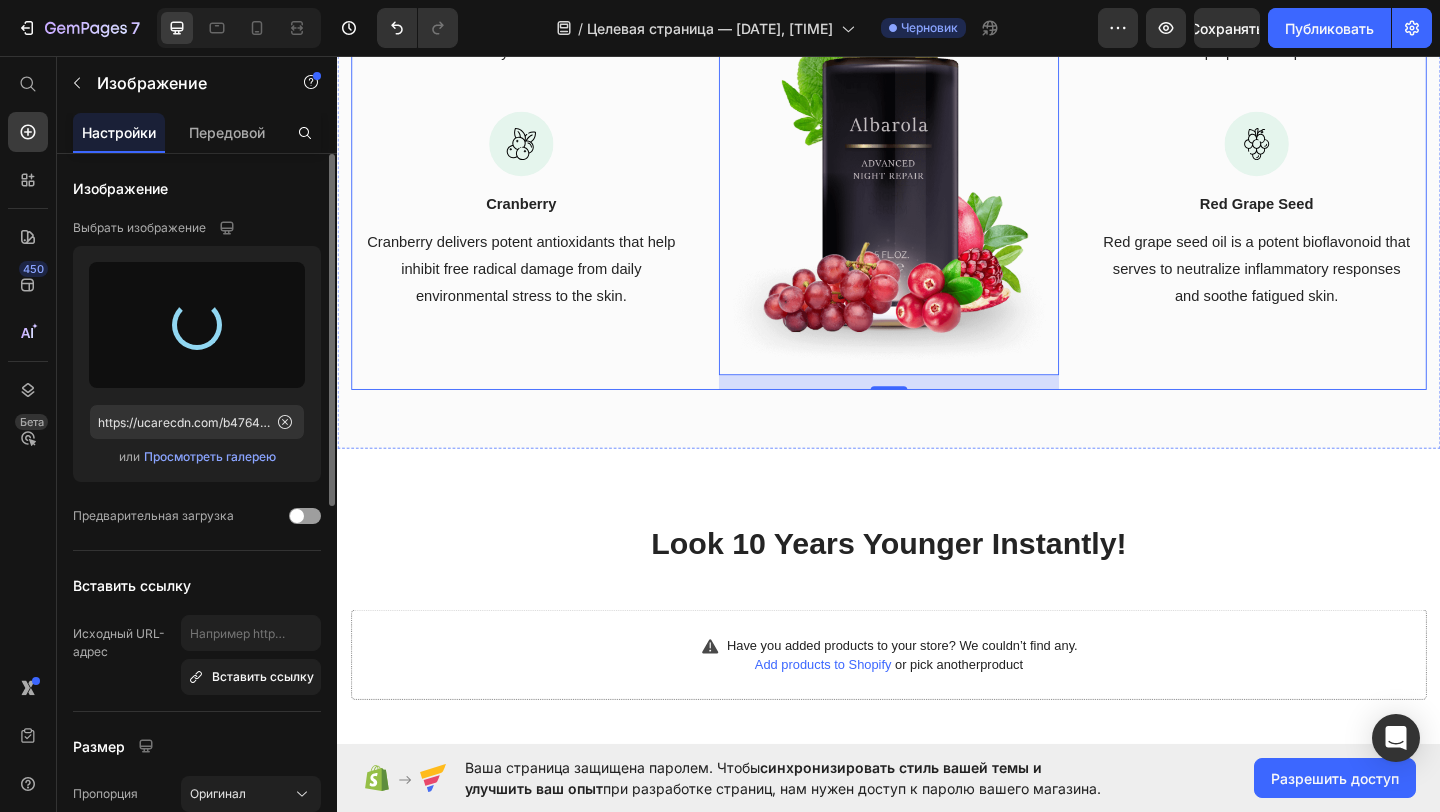 type on "https://cdn.shopify.com/s/files/1/0689/8155/5293/files/gempages_575106394244514928-b7fe99c3-13ac-485d-8350-fbc4ce29b041.jpg" 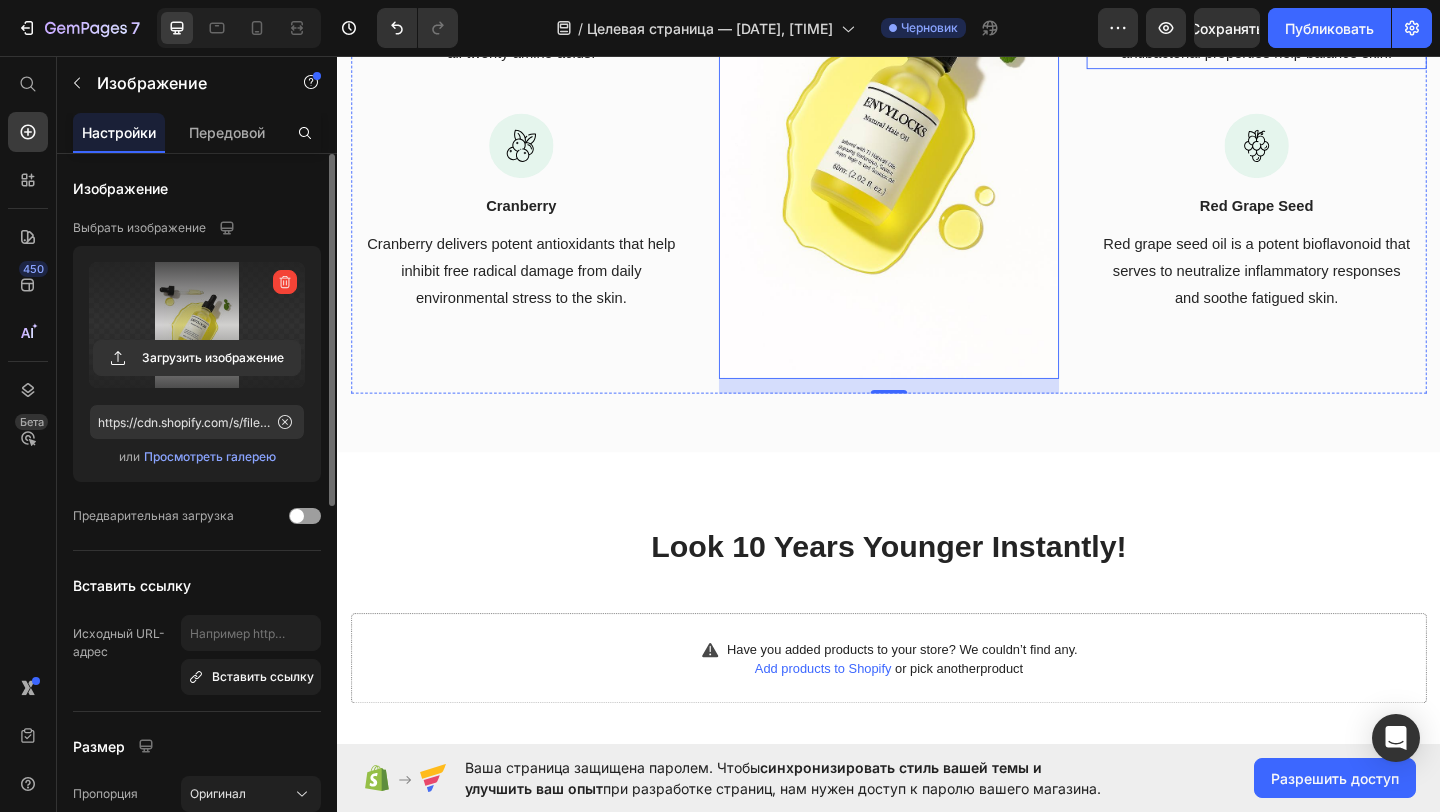 click on "Pomegranate seed oil absorbs deeply to hydrate and moisturizes the skin. Anti-inflammatory and antibacterial properties help balance skin." at bounding box center (1337, 25) 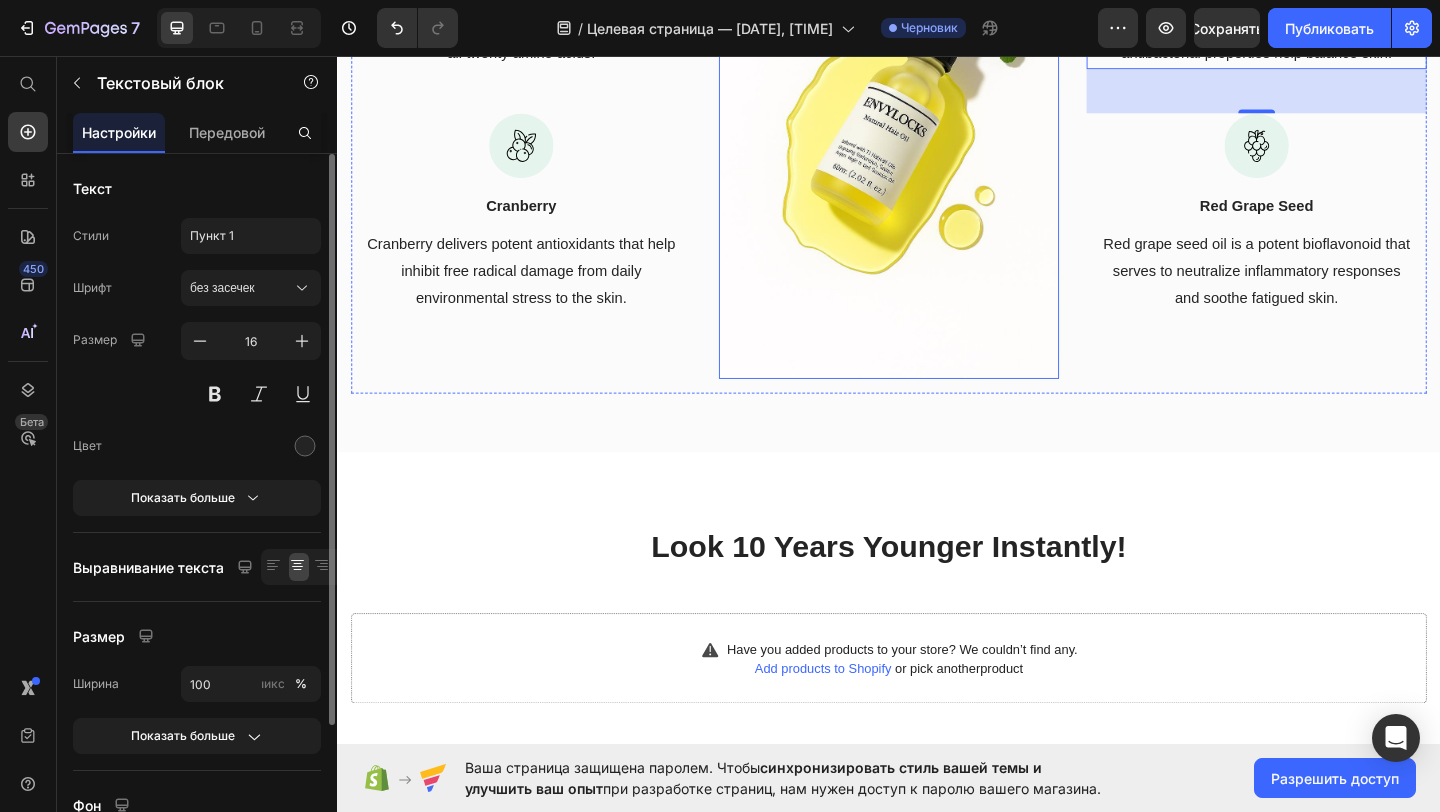 click at bounding box center [937, 129] 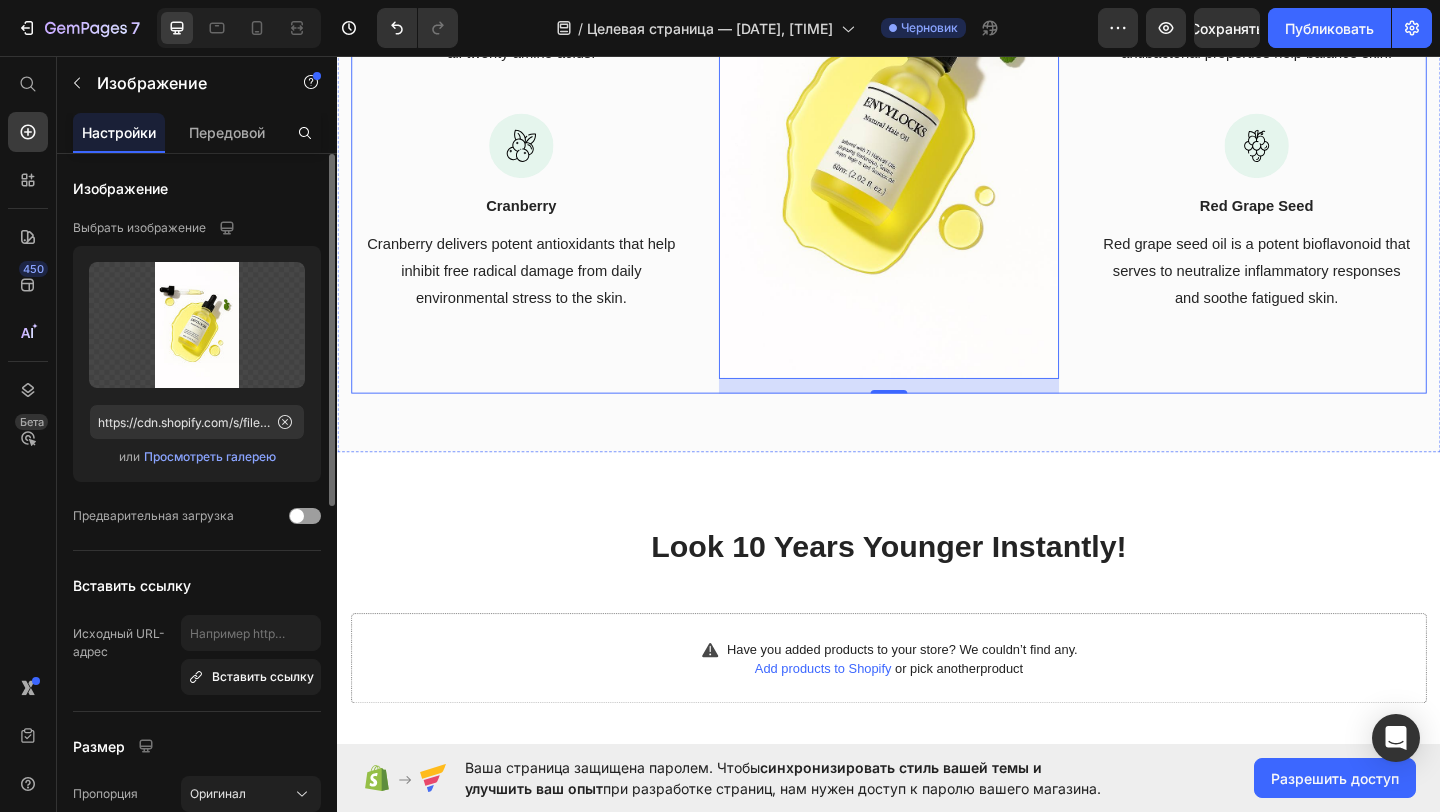 click on "Image Hempseed Oil Text block It is your skin's daily multivitamin, providing high levels of Vitamin A, B, C, D, and E, minerals, and all twenty amino acids. Text block Image Cranberry Text block Cranberry delivers potent antioxidants that help inhibit free radical damage from daily environmental stress to the skin. Text block Image   0 Image Pomegranate Seed Text block Pomegranate seed oil absorbs deeply to hydrate and moisturizes the skin. Anti-inflammatory and antibacterial properties help balance skin. Text block Image Red Grape Seed Text block Red grape seed oil is a potent bioflavonoid that serves to neutralize inflammatory responses and soothe fatigued skin. Text block Row" at bounding box center (937, 137) 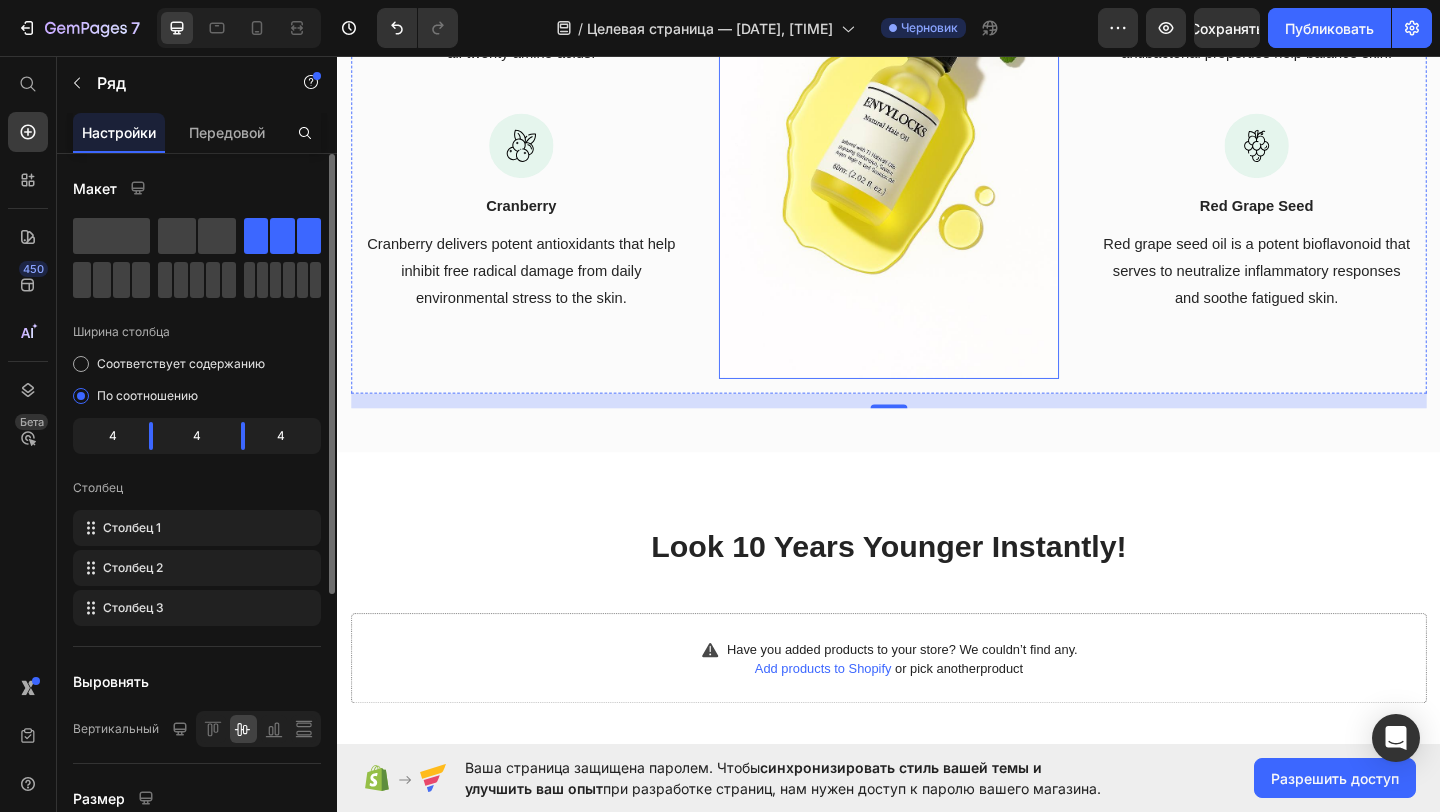 click at bounding box center [937, 129] 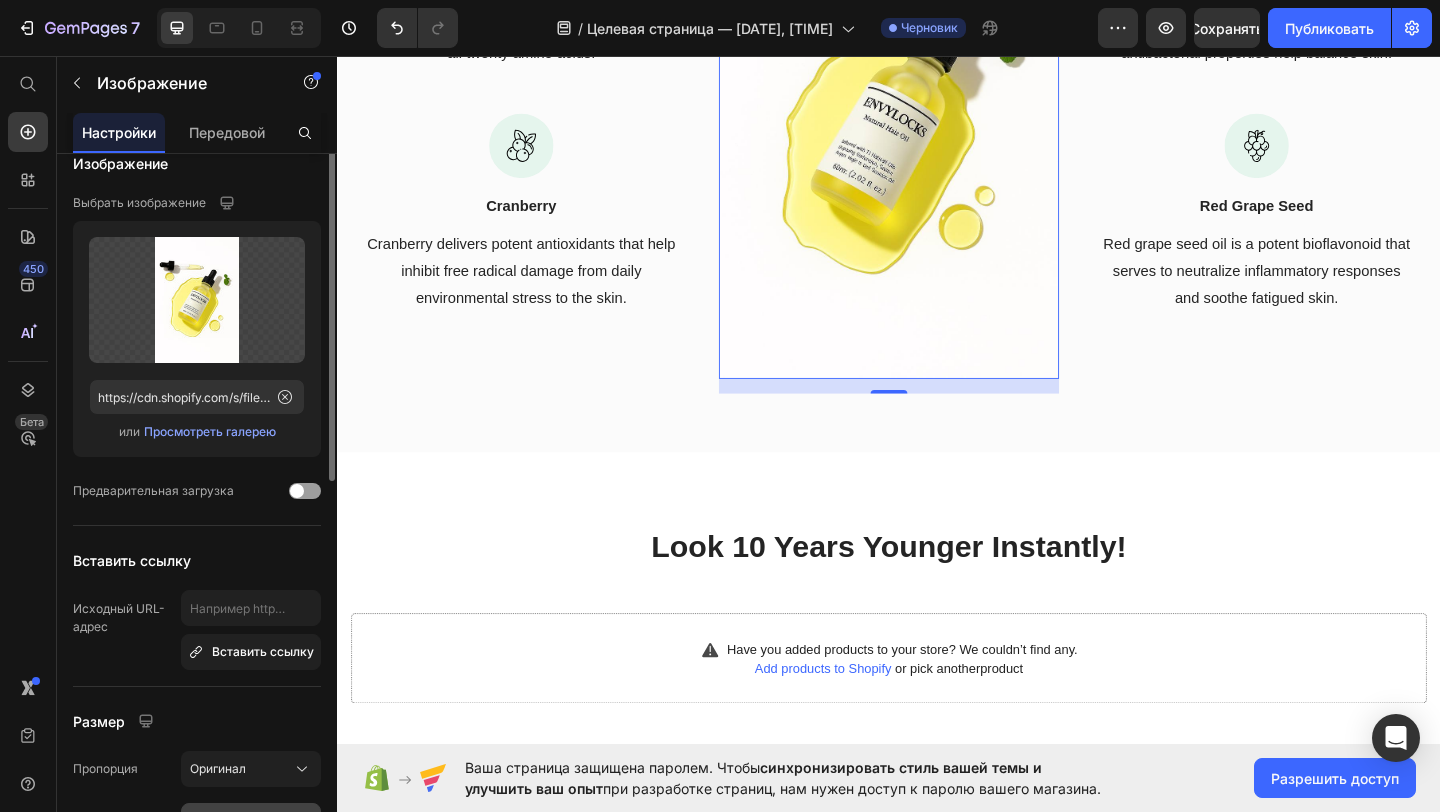 scroll, scrollTop: 0, scrollLeft: 0, axis: both 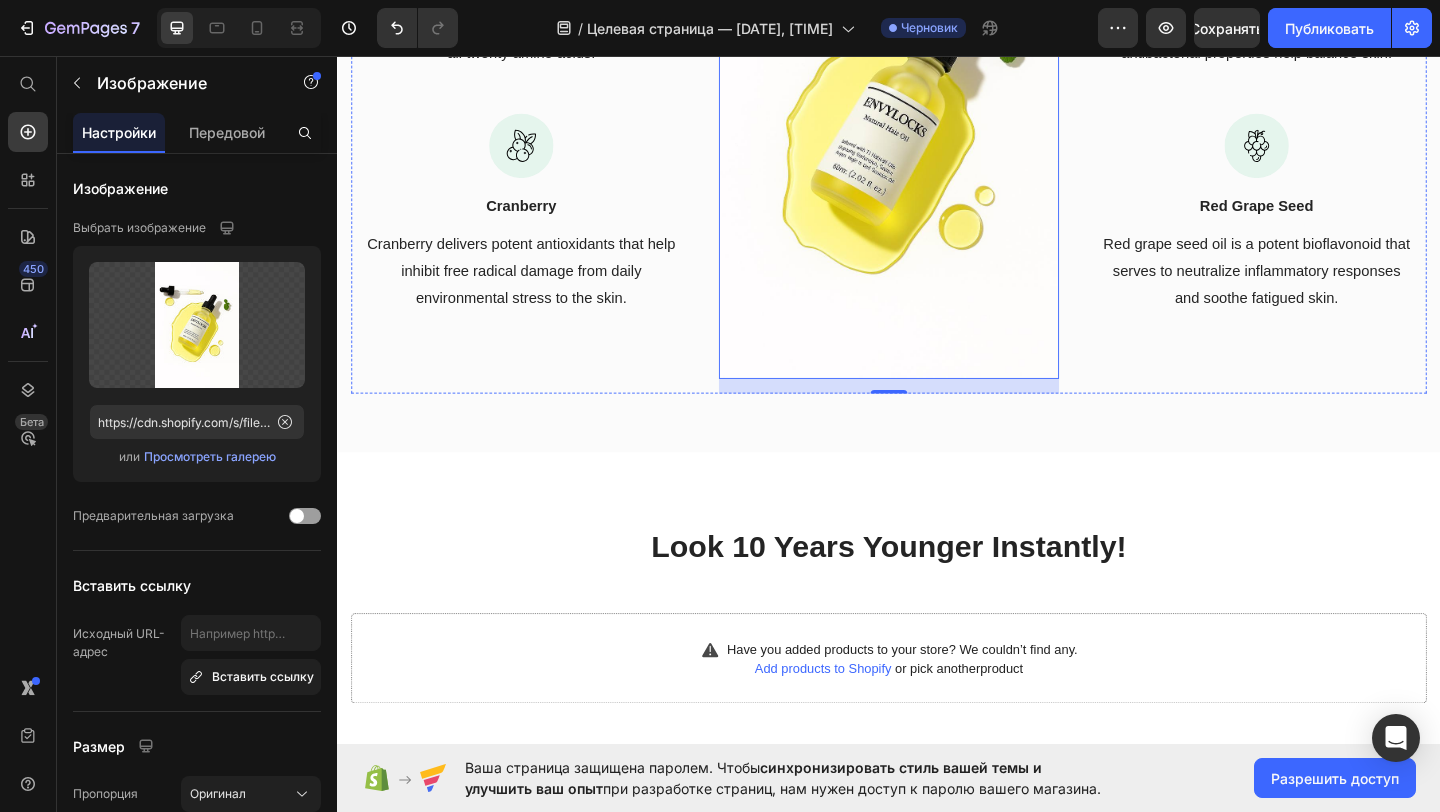 click at bounding box center [1337, -76] 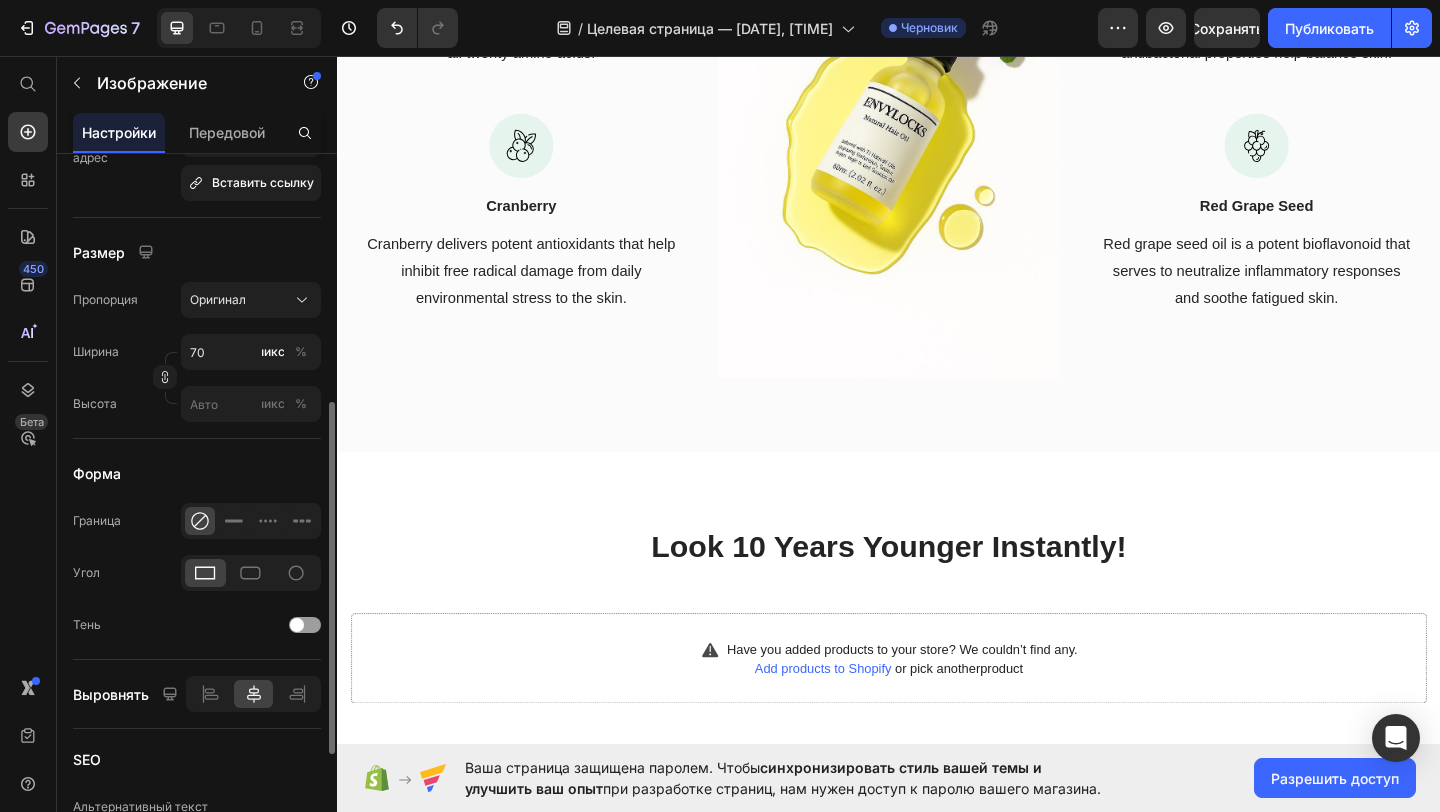 scroll, scrollTop: 497, scrollLeft: 0, axis: vertical 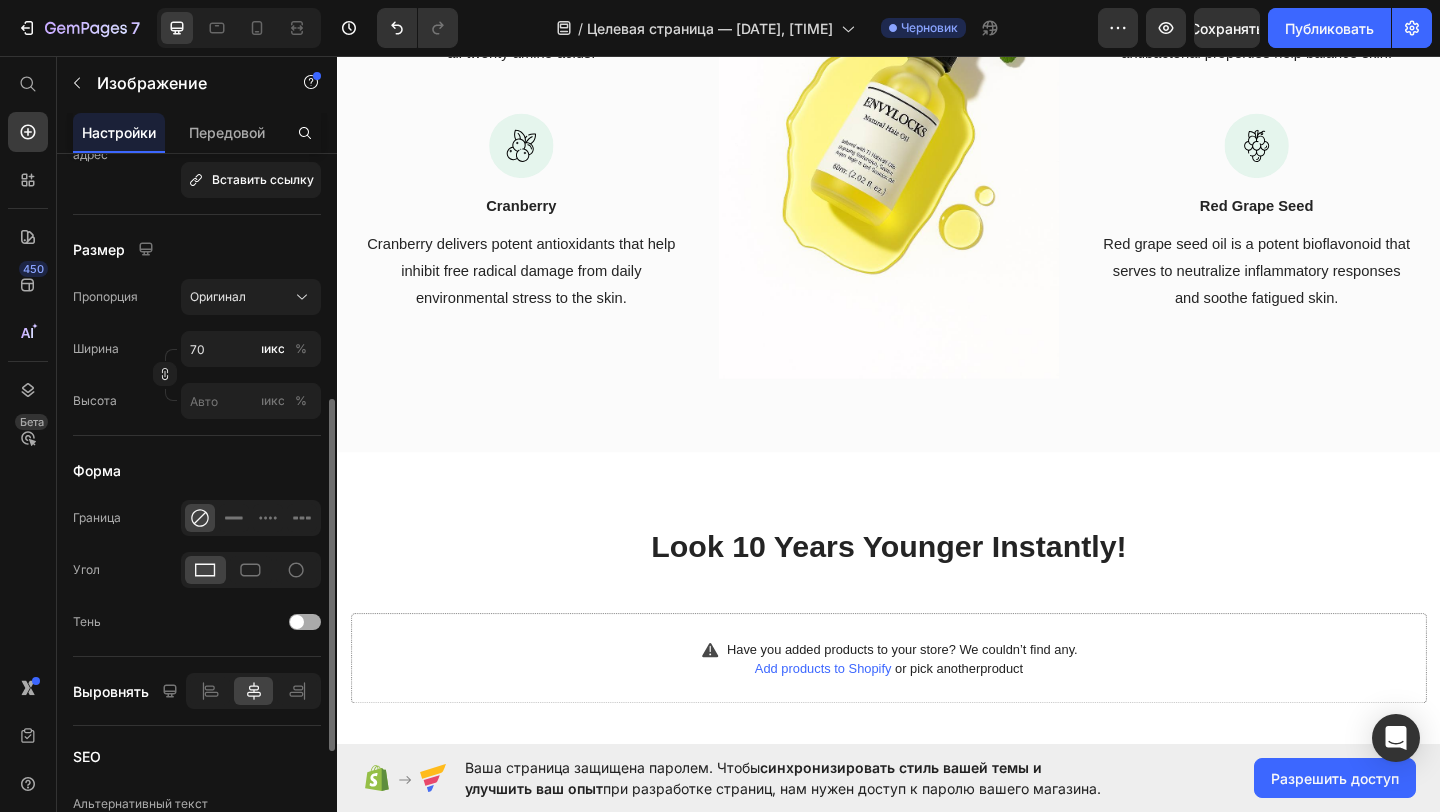 click at bounding box center (297, 622) 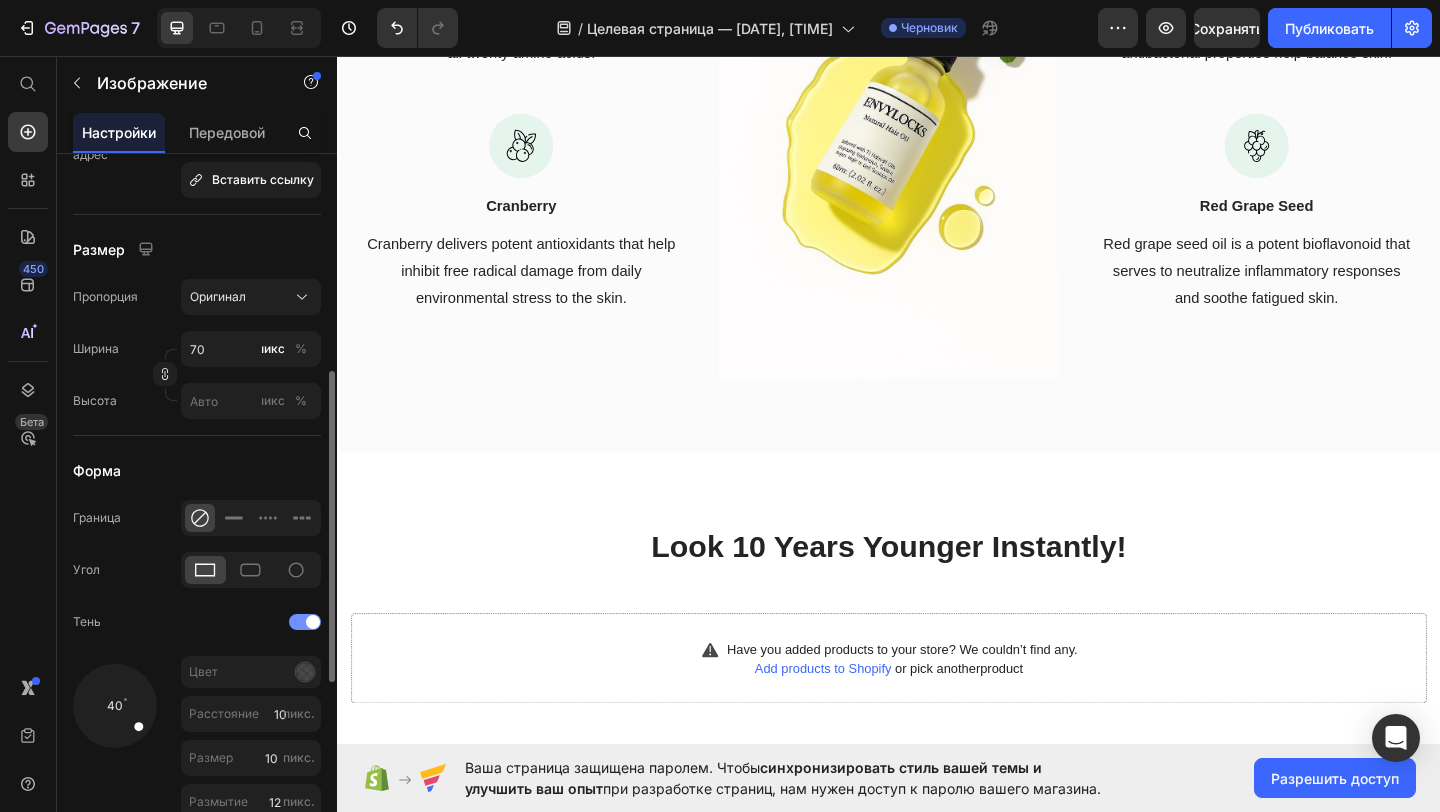 click at bounding box center (305, 622) 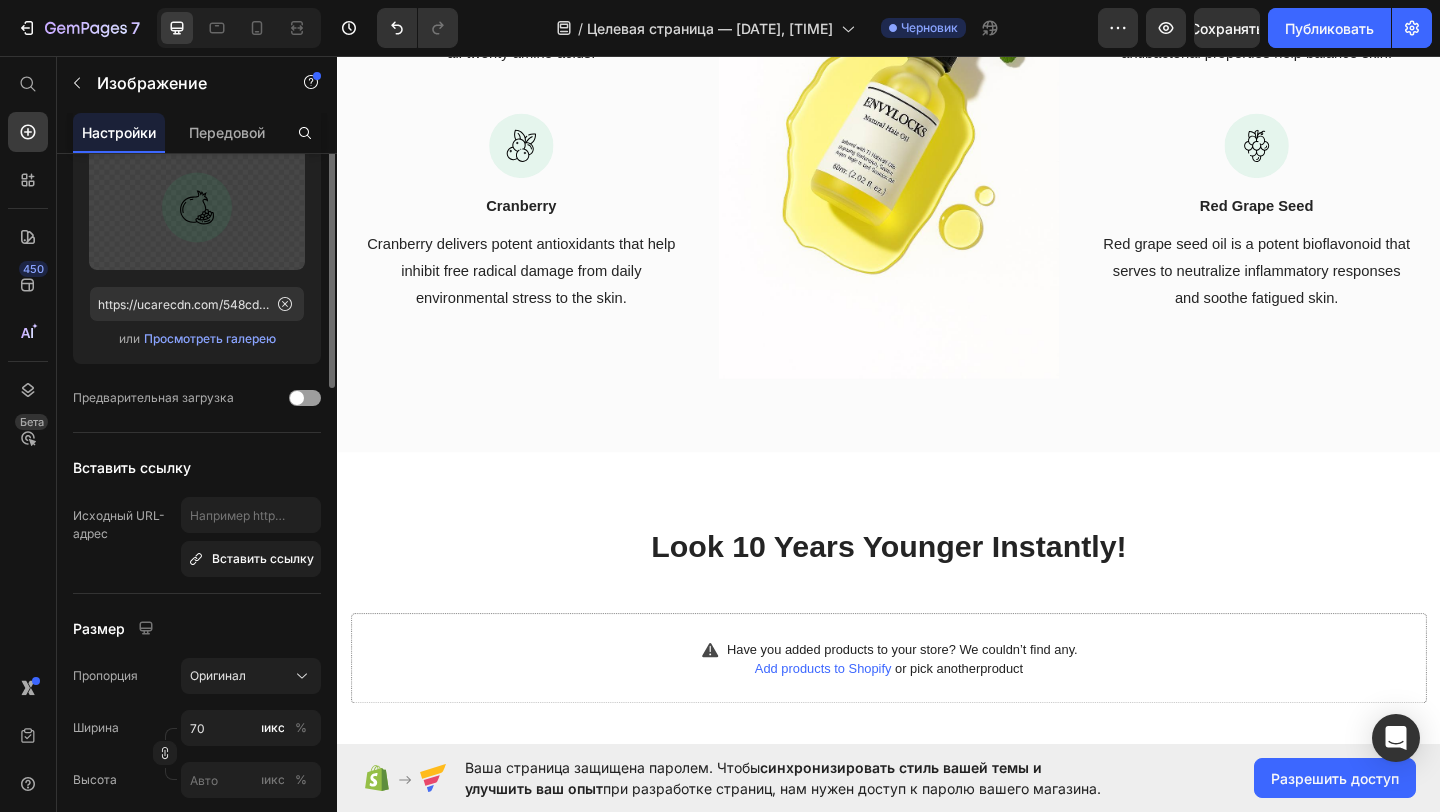 scroll, scrollTop: 0, scrollLeft: 0, axis: both 